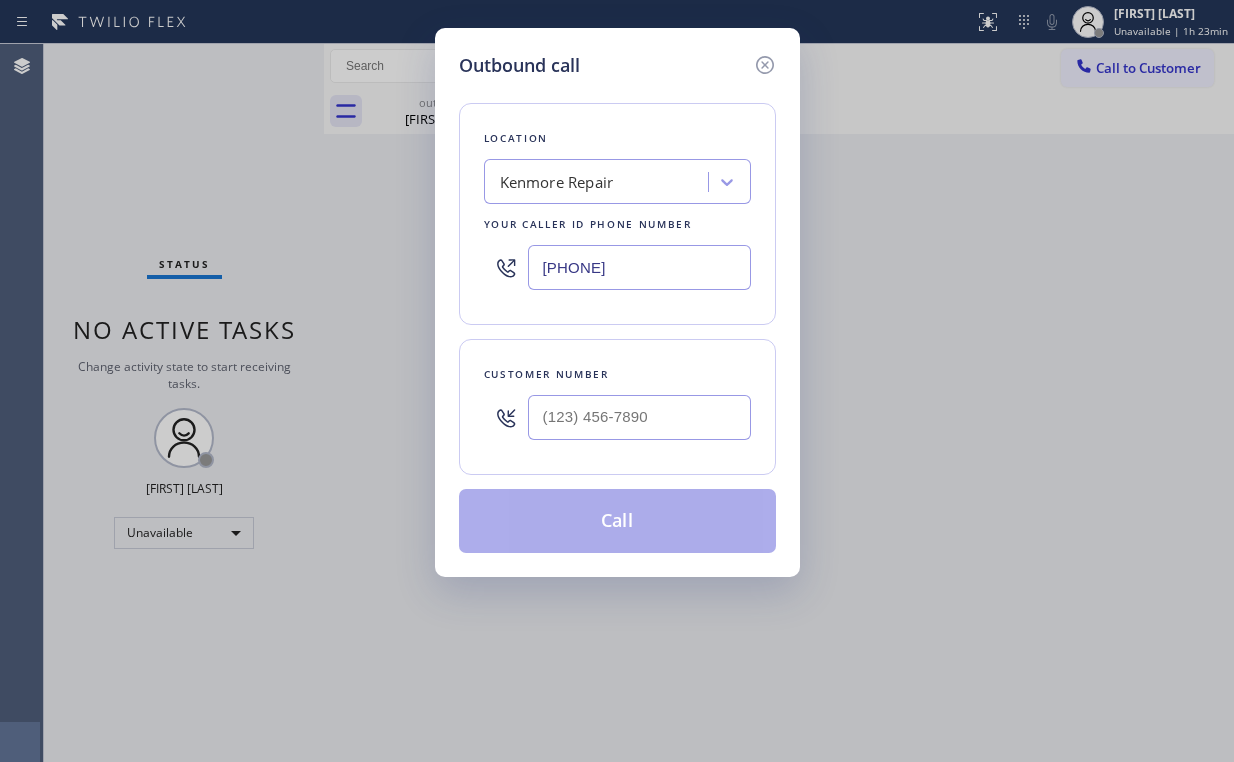 scroll, scrollTop: 0, scrollLeft: 0, axis: both 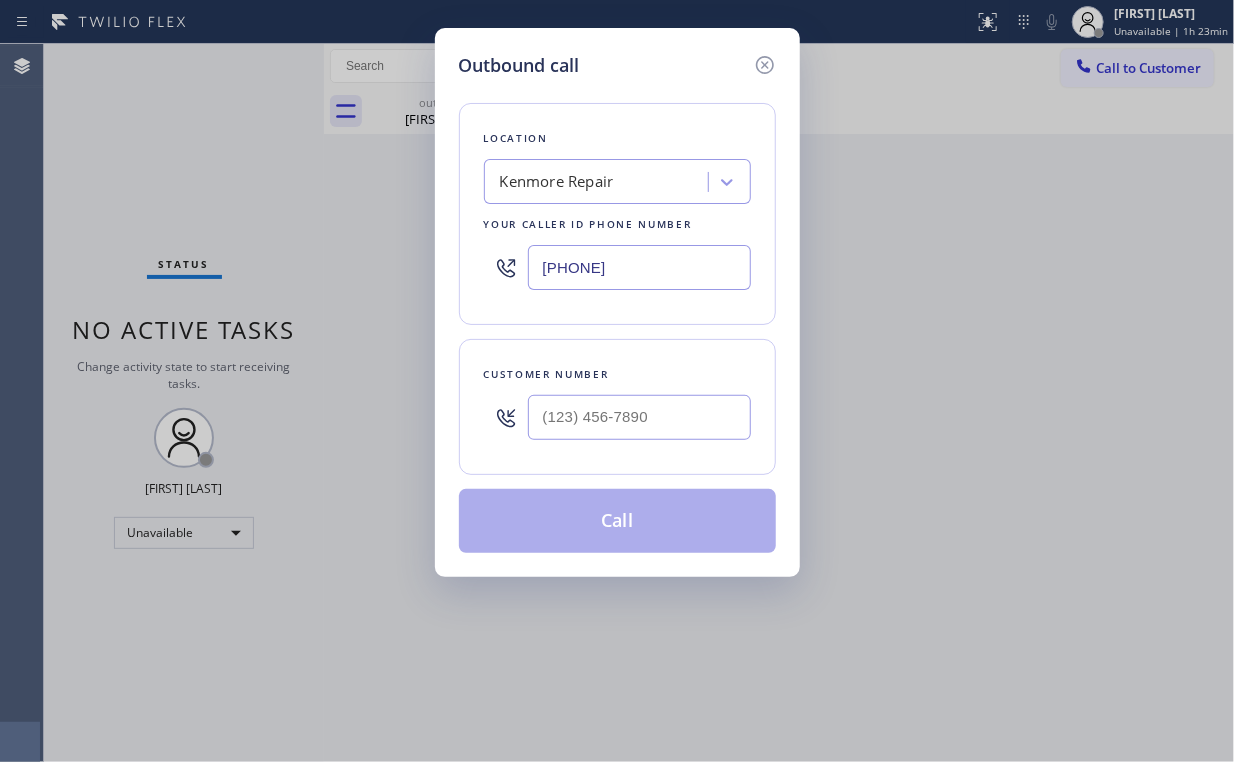 drag, startPoint x: 657, startPoint y: 267, endPoint x: 398, endPoint y: 263, distance: 259.03088 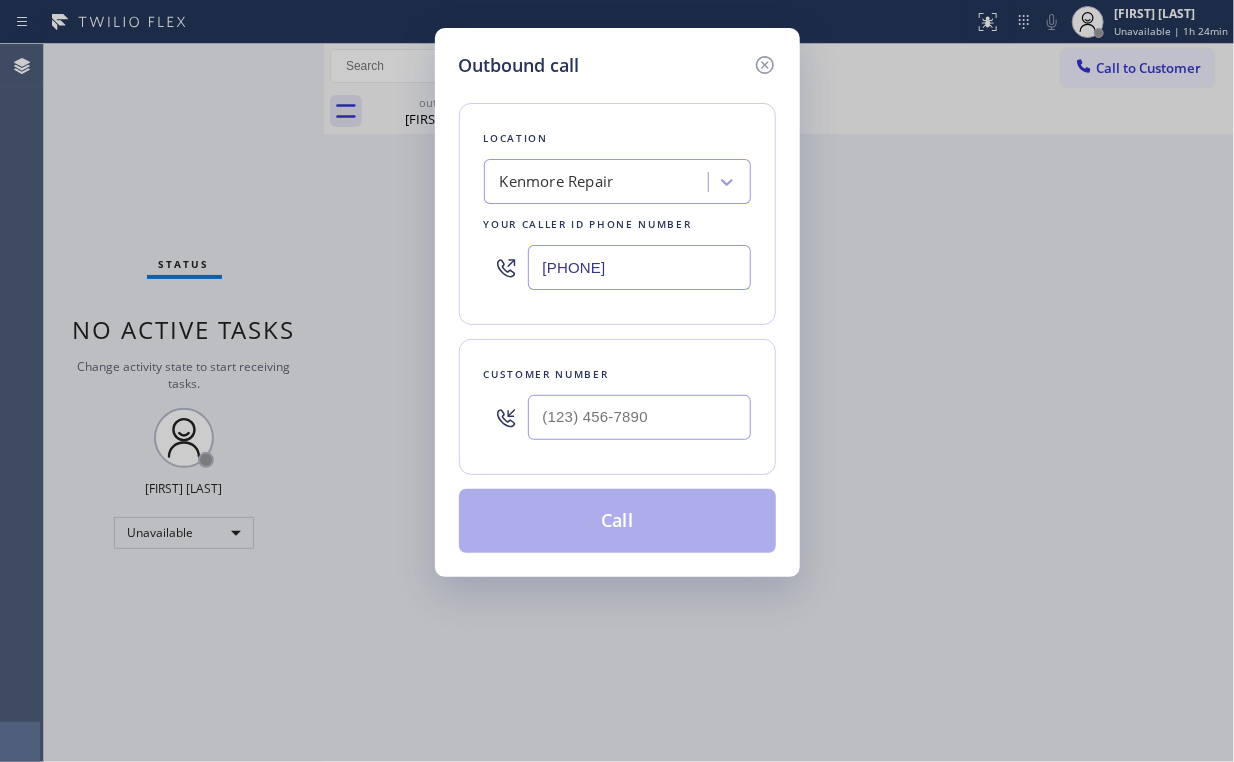 type on "[PHONE]" 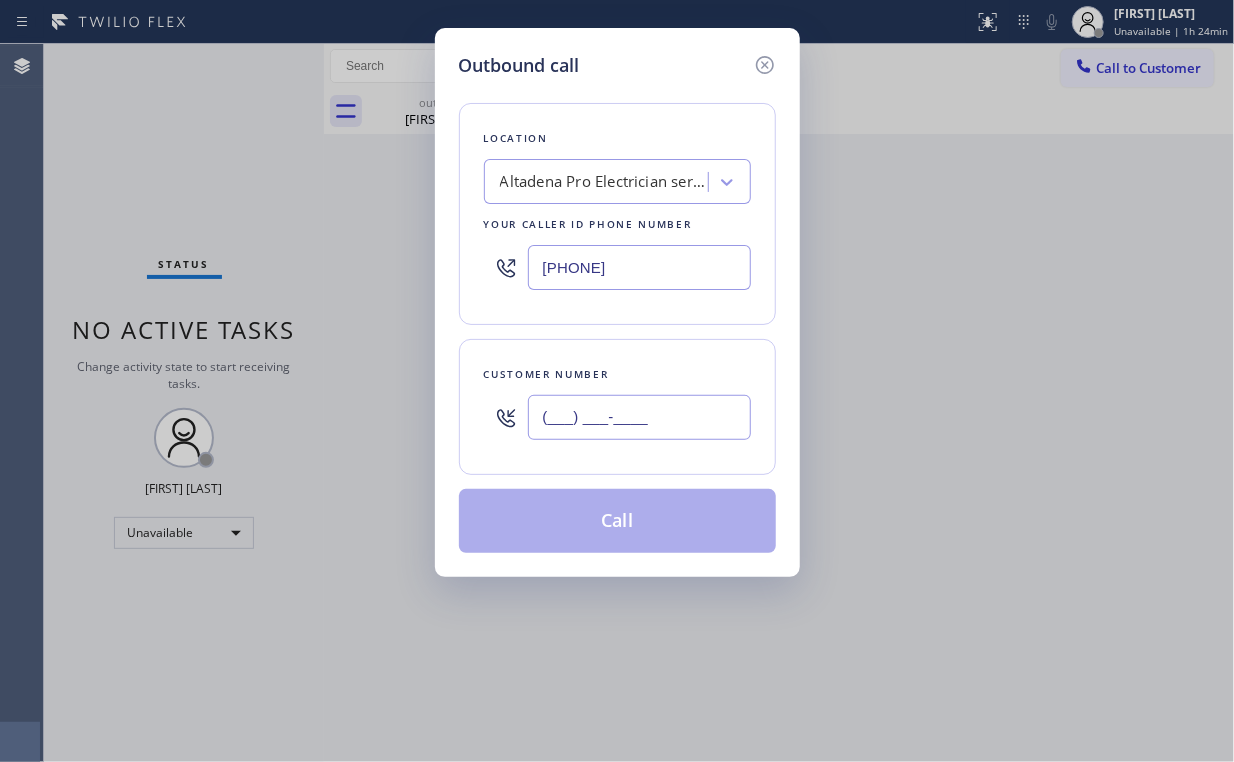 click on "(___) ___-____" at bounding box center (639, 417) 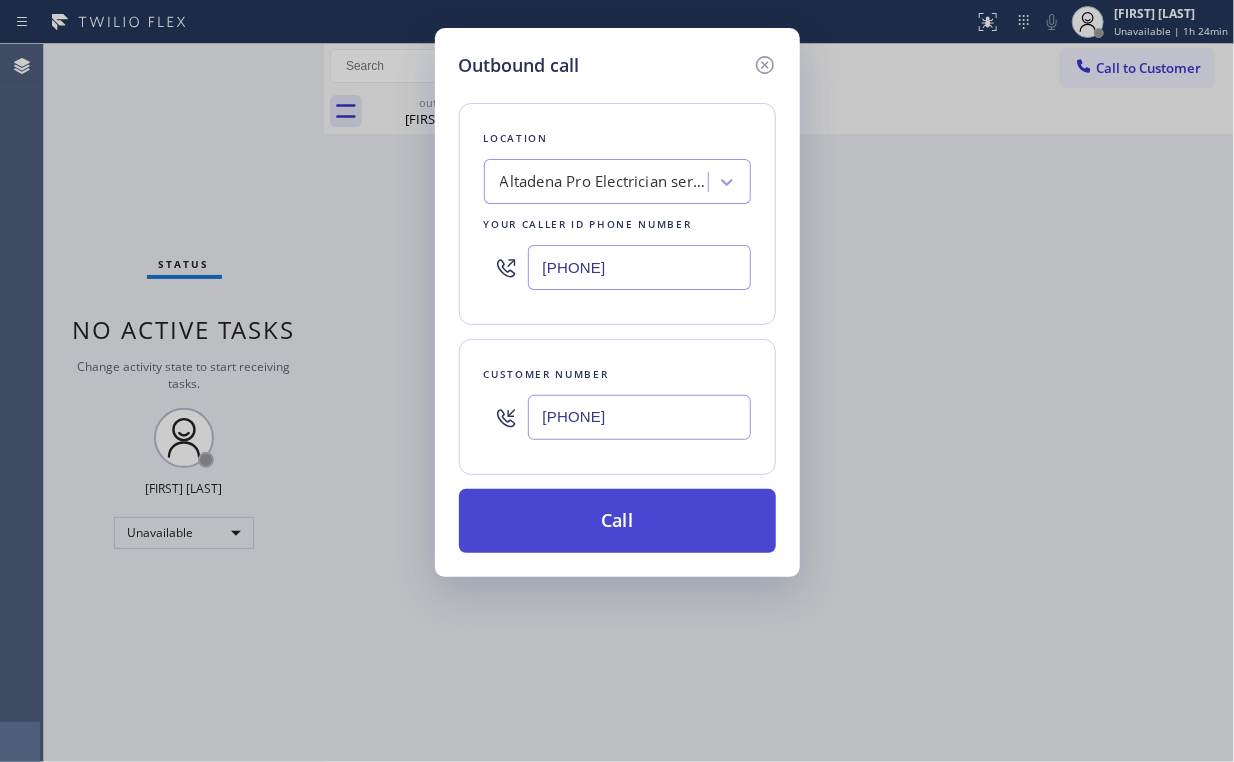 type on "[PHONE]" 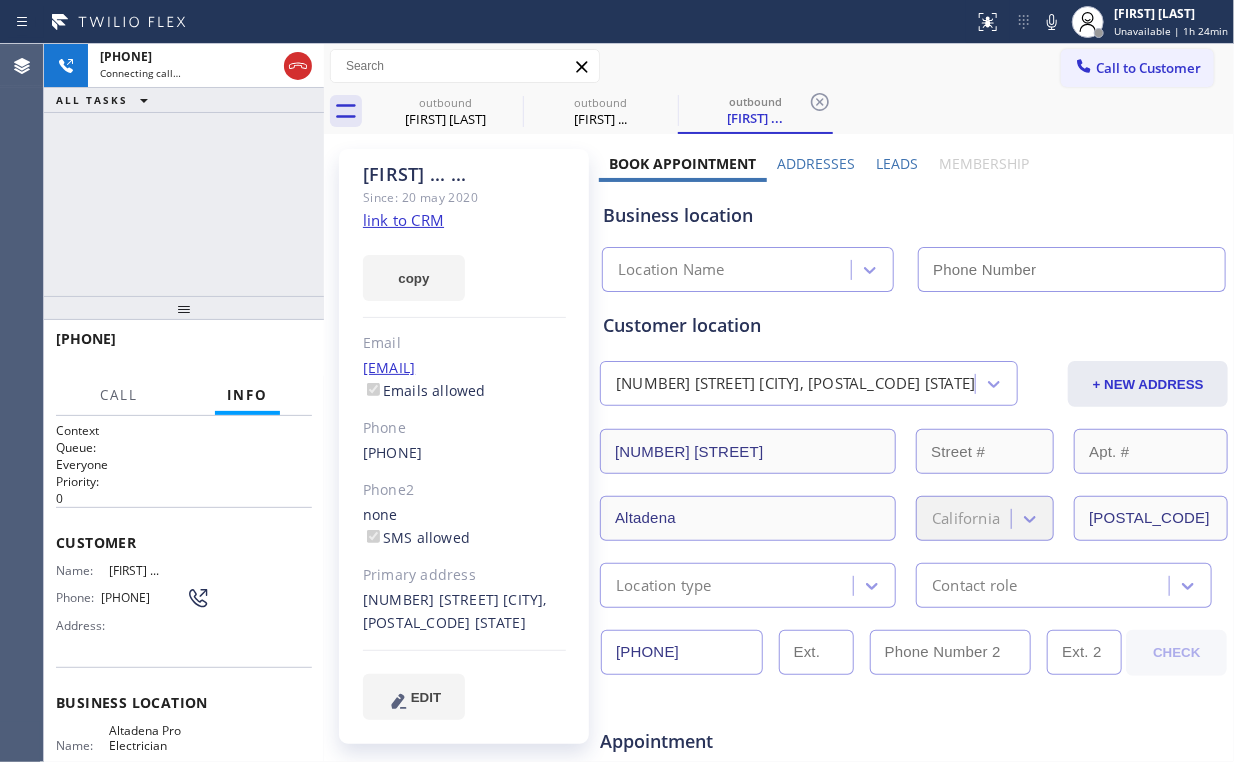 type on "[PHONE]" 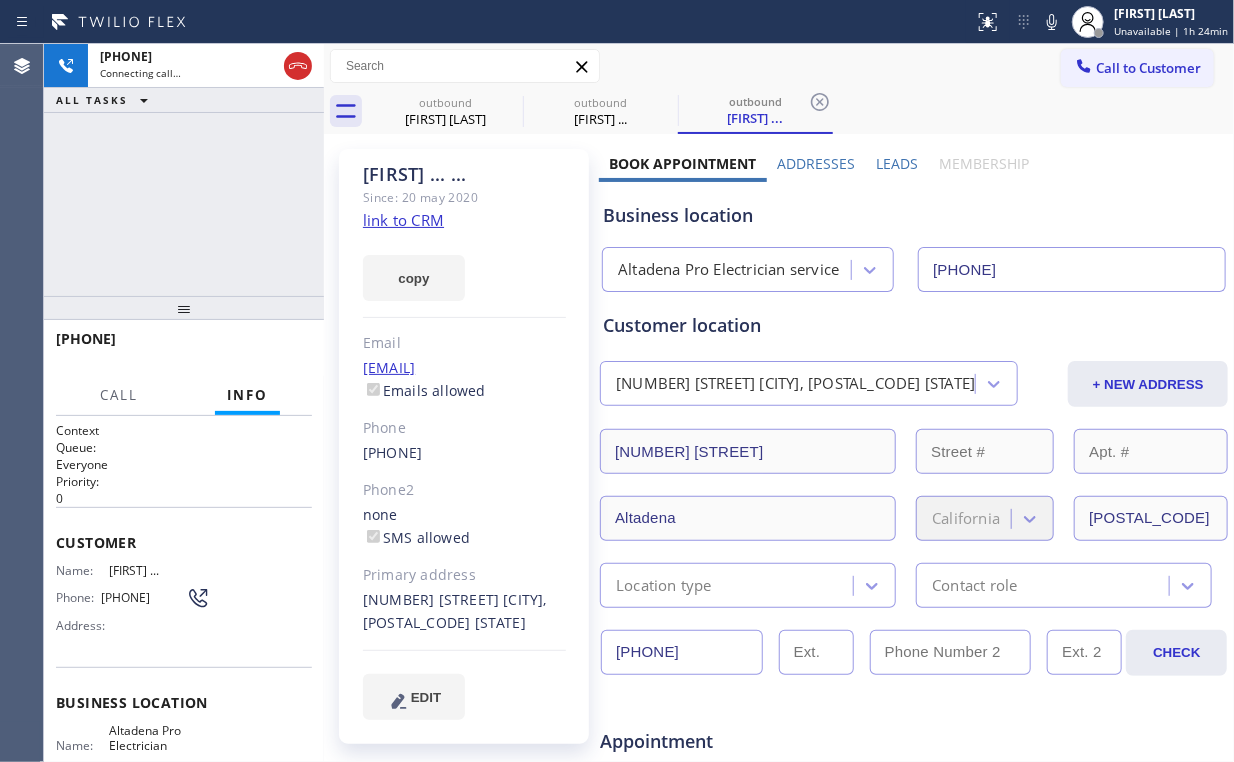 click on "[PHONE] Connecting call… ALL TASKS ALL TASKS ACTIVE TASKS TASKS IN WRAP UP" at bounding box center (184, 170) 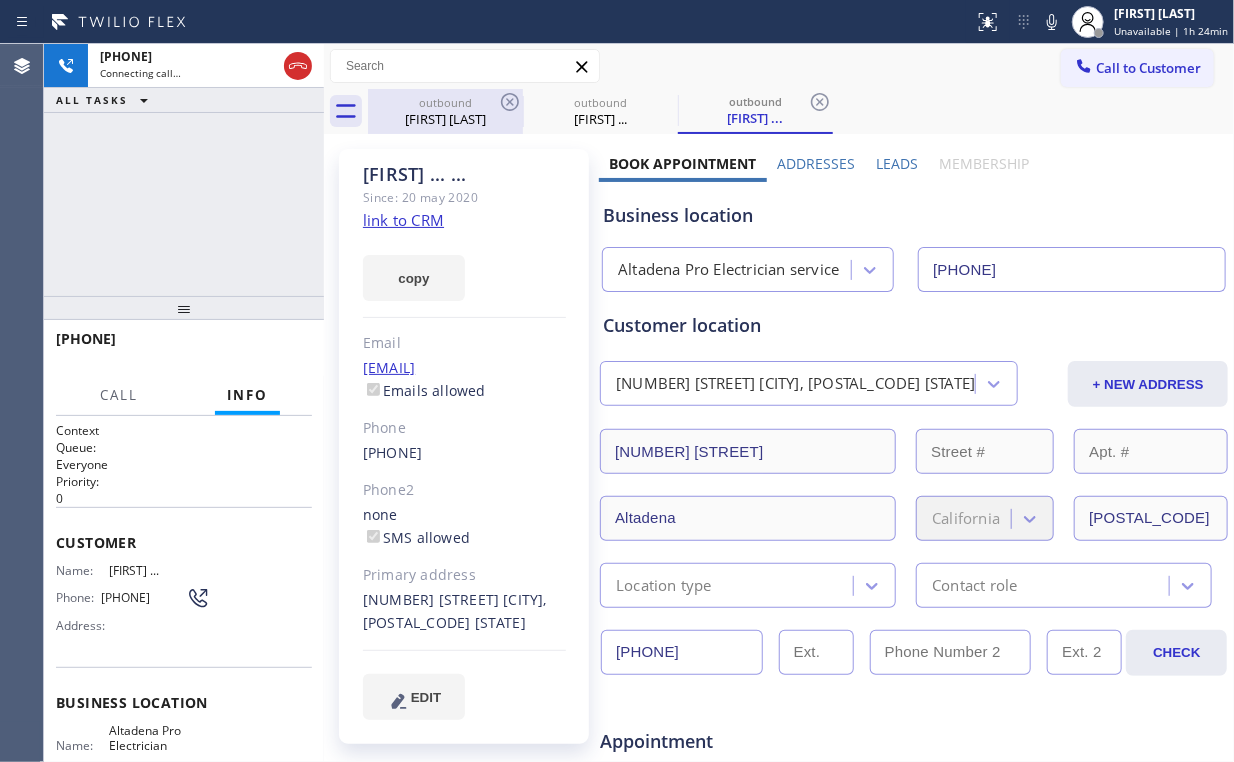 click on "outbound [FIRST] [LAST]" at bounding box center (445, 111) 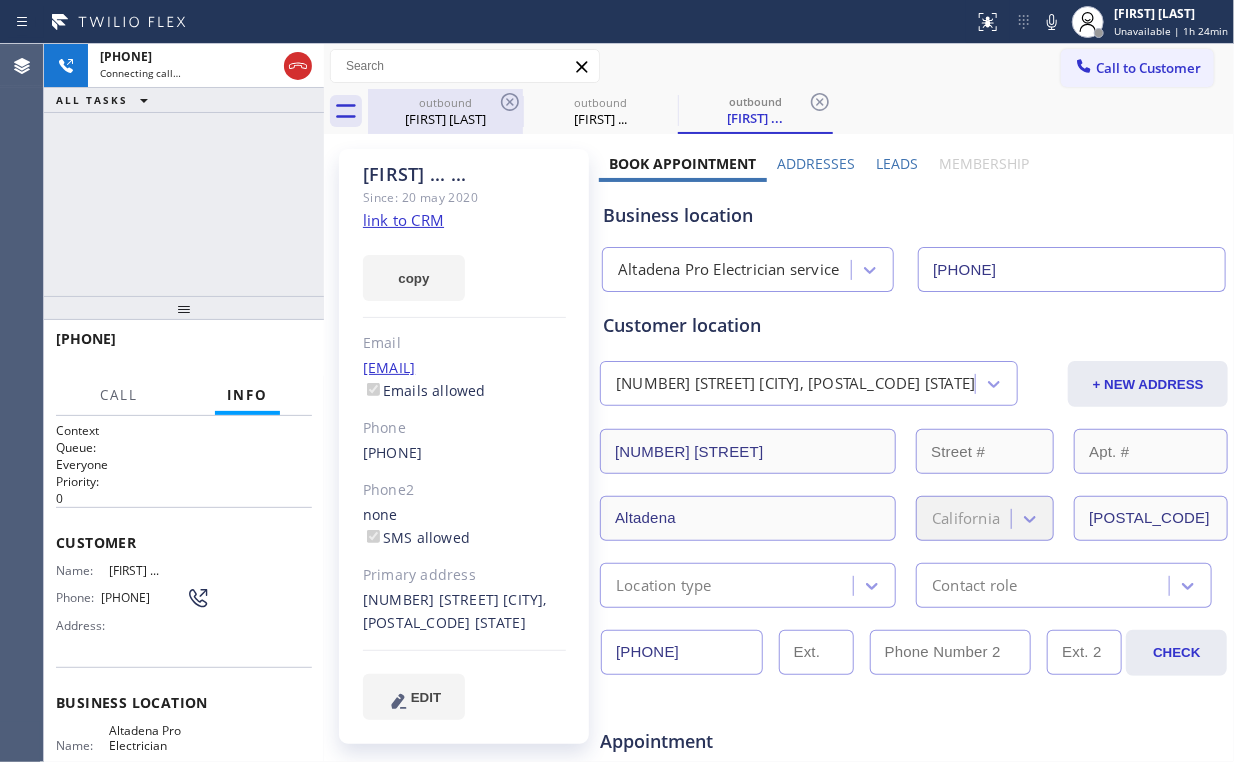 type on "[PHONE]" 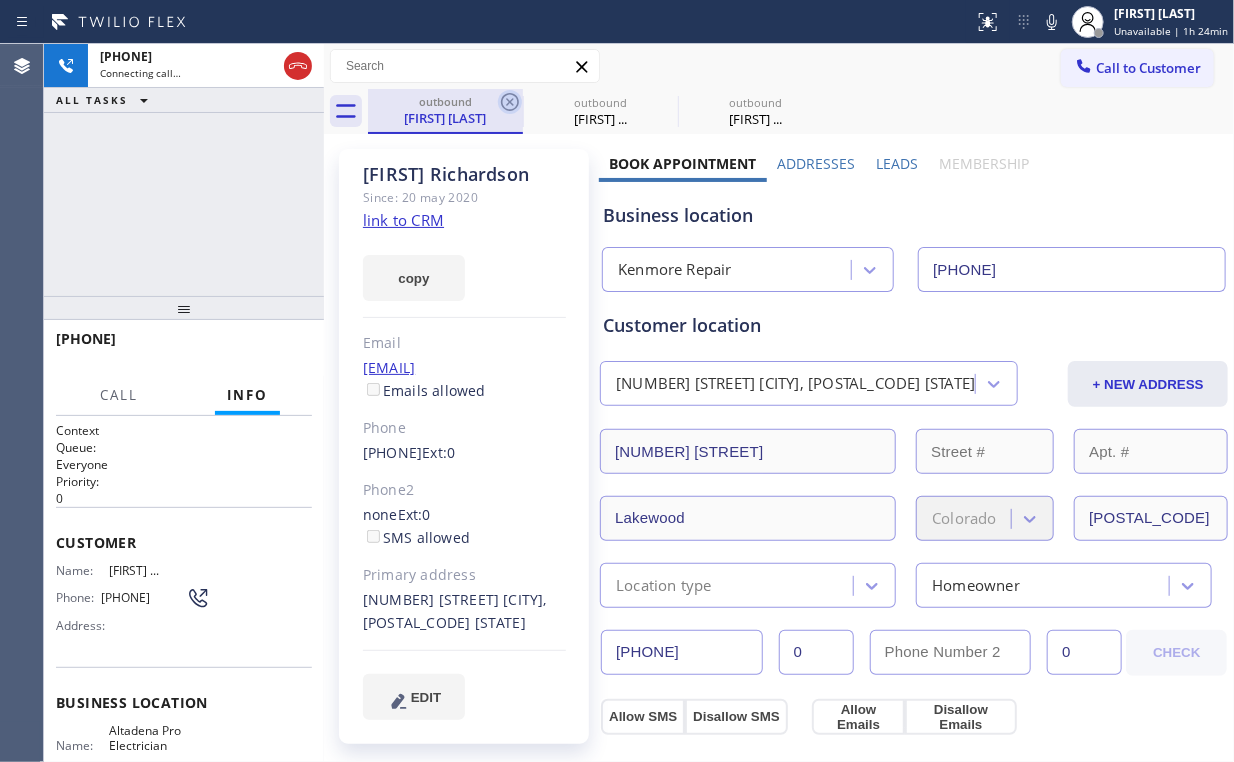 click 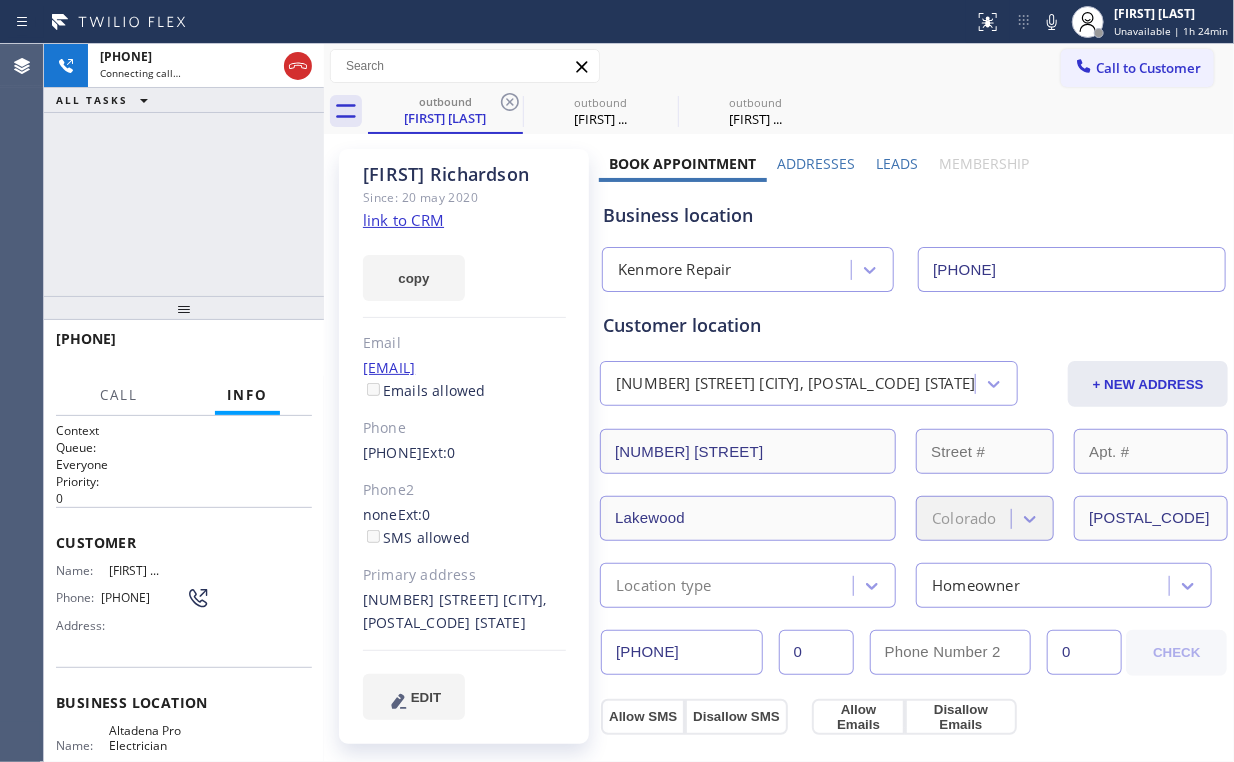 type on "[PHONE]" 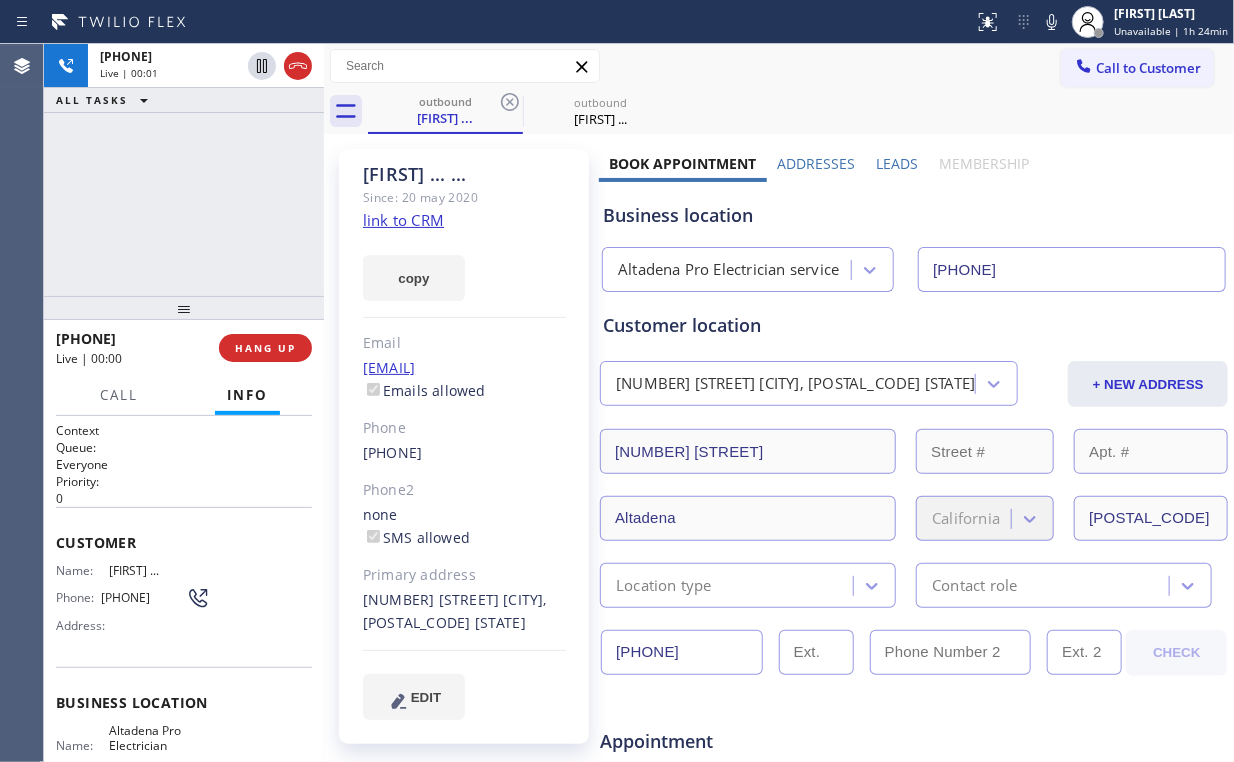 click on "[PHONE] Live | 00:01 ALL TASKS ALL TASKS ACTIVE TASKS TASKS IN WRAP UP" at bounding box center [184, 170] 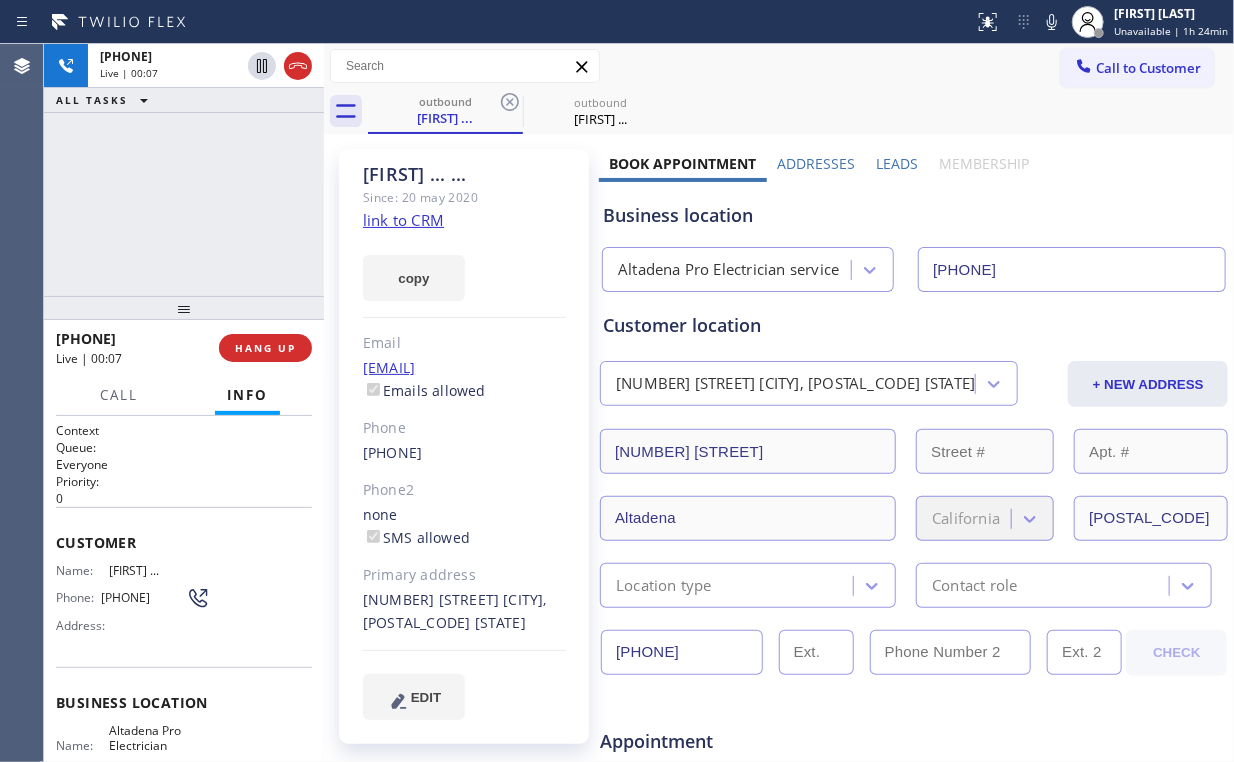 click on "Business location" at bounding box center (914, 215) 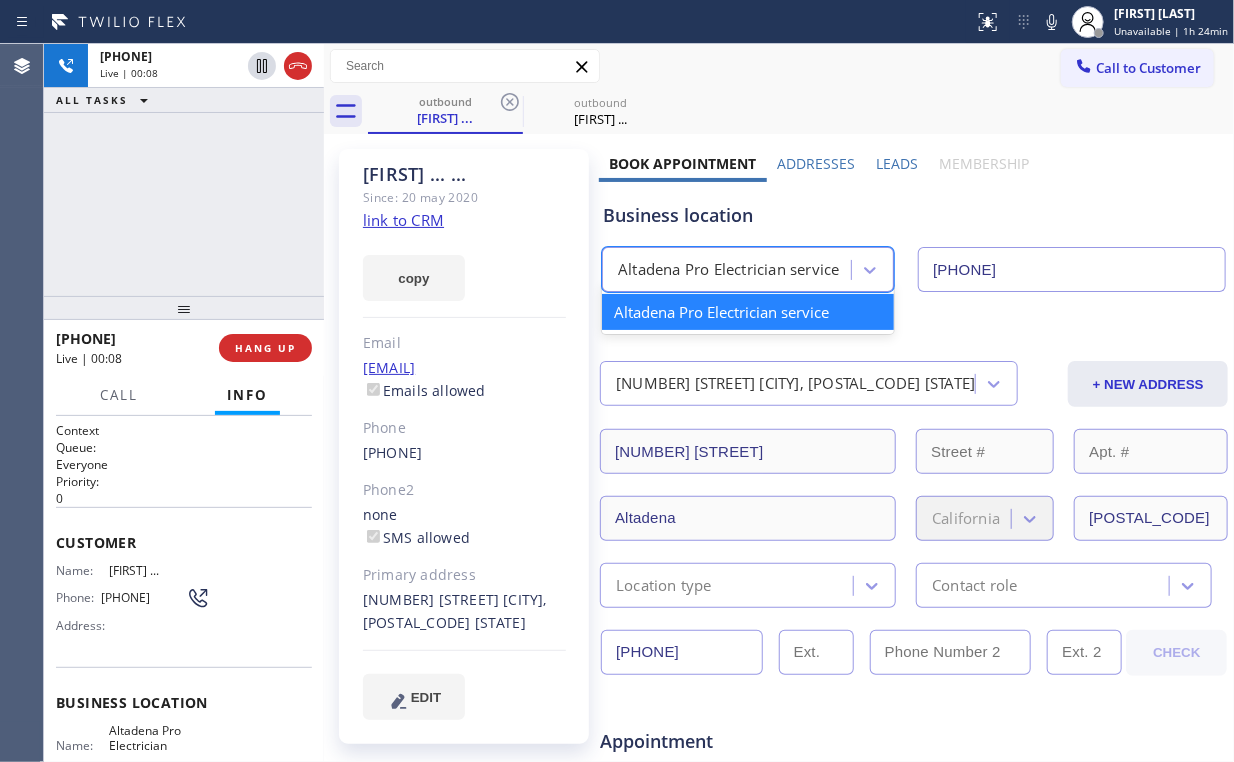 click on "Business location" at bounding box center [914, 215] 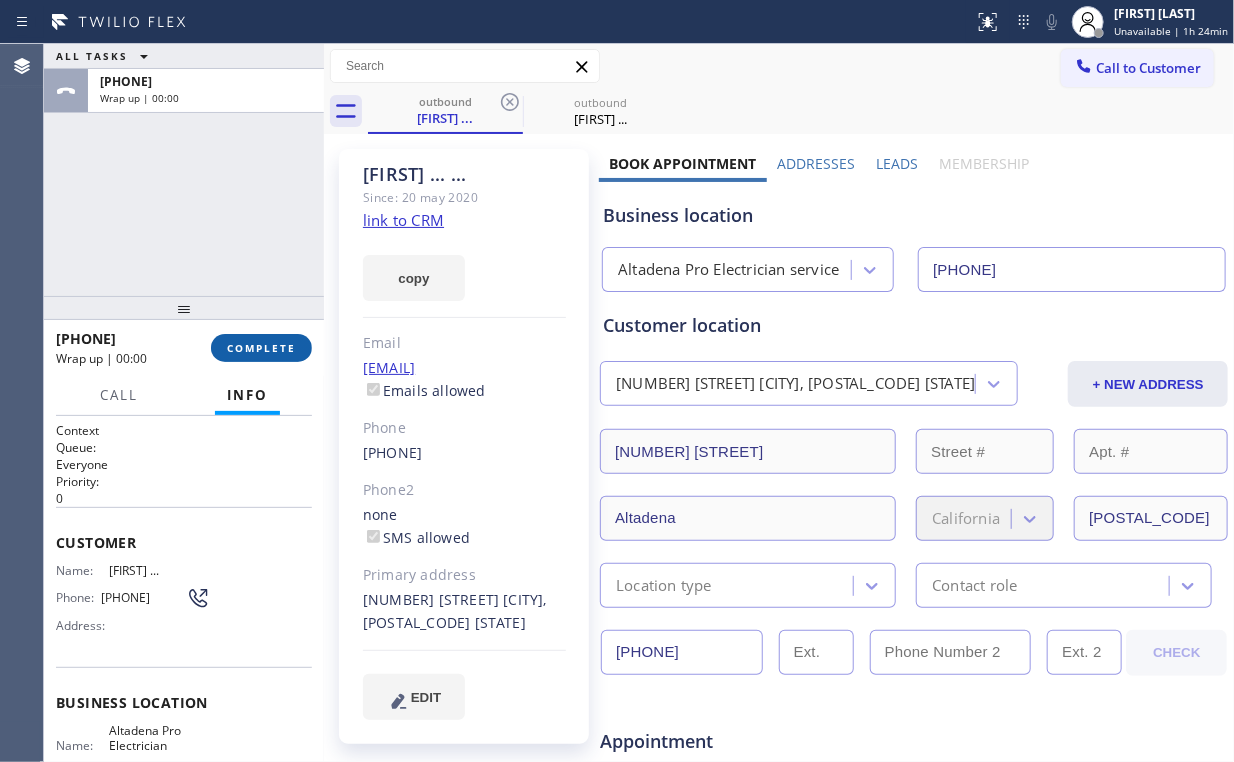 click on "[PHONE] Wrap up | 00:00 COMPLETE" at bounding box center (184, 348) 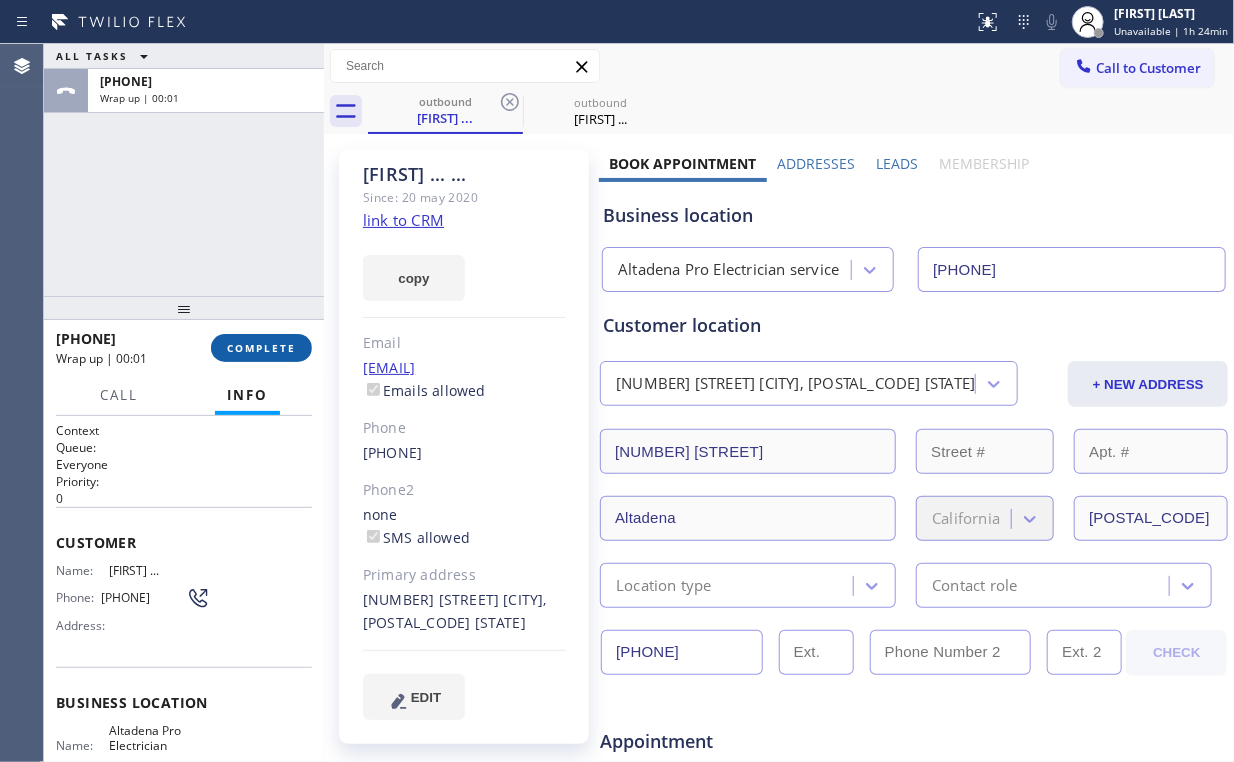 click on "COMPLETE" at bounding box center [261, 348] 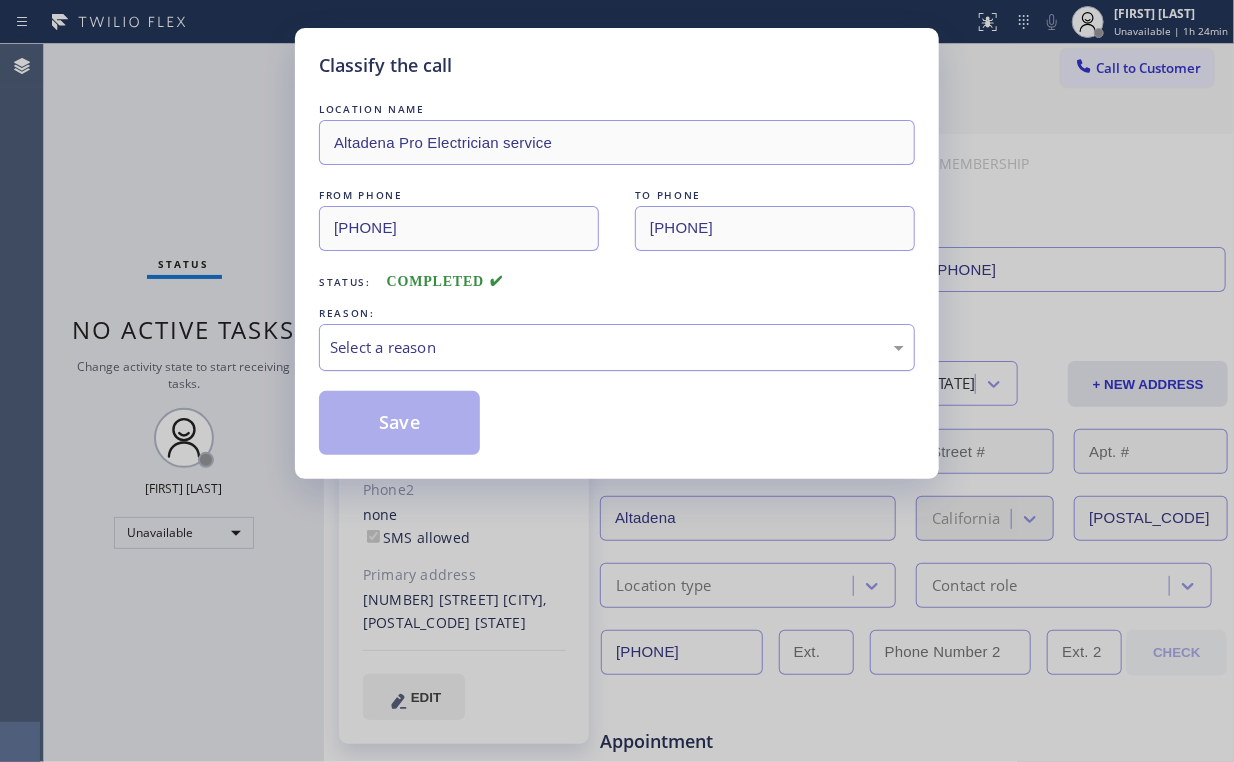 click on "Select a reason" at bounding box center [617, 347] 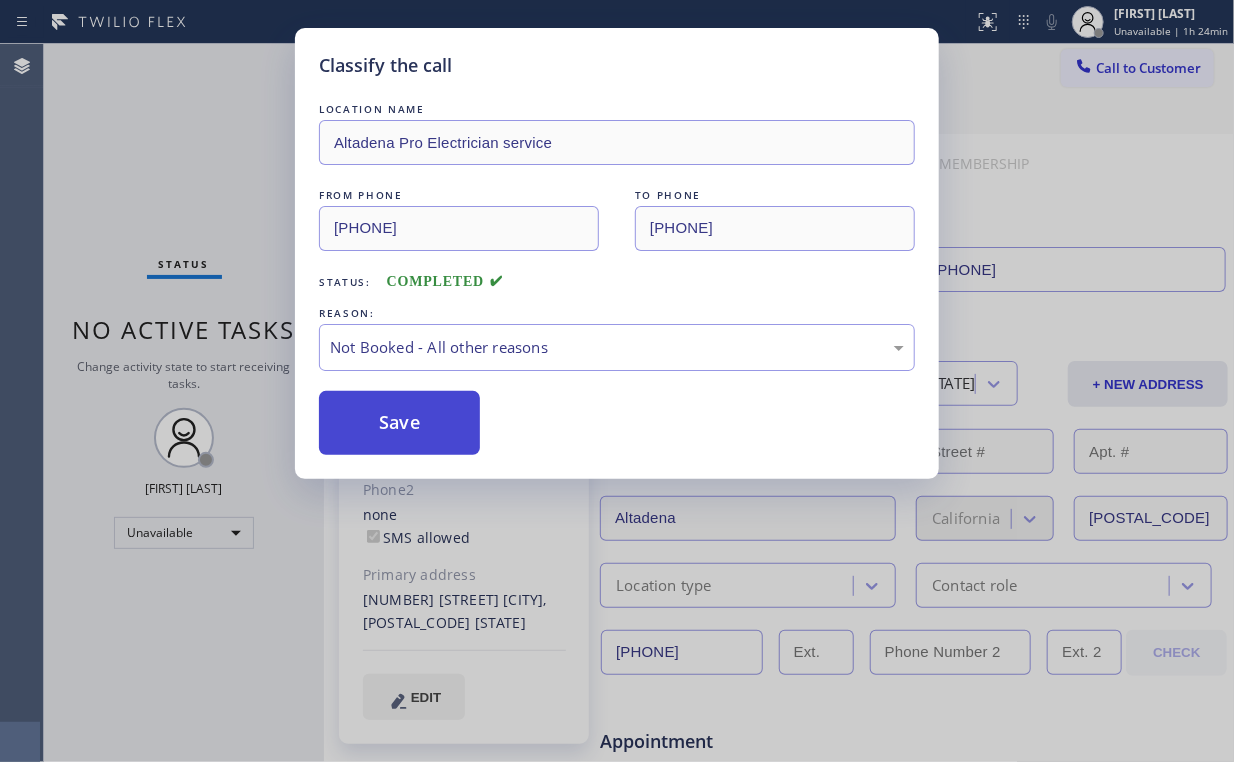 click on "Save" at bounding box center [399, 423] 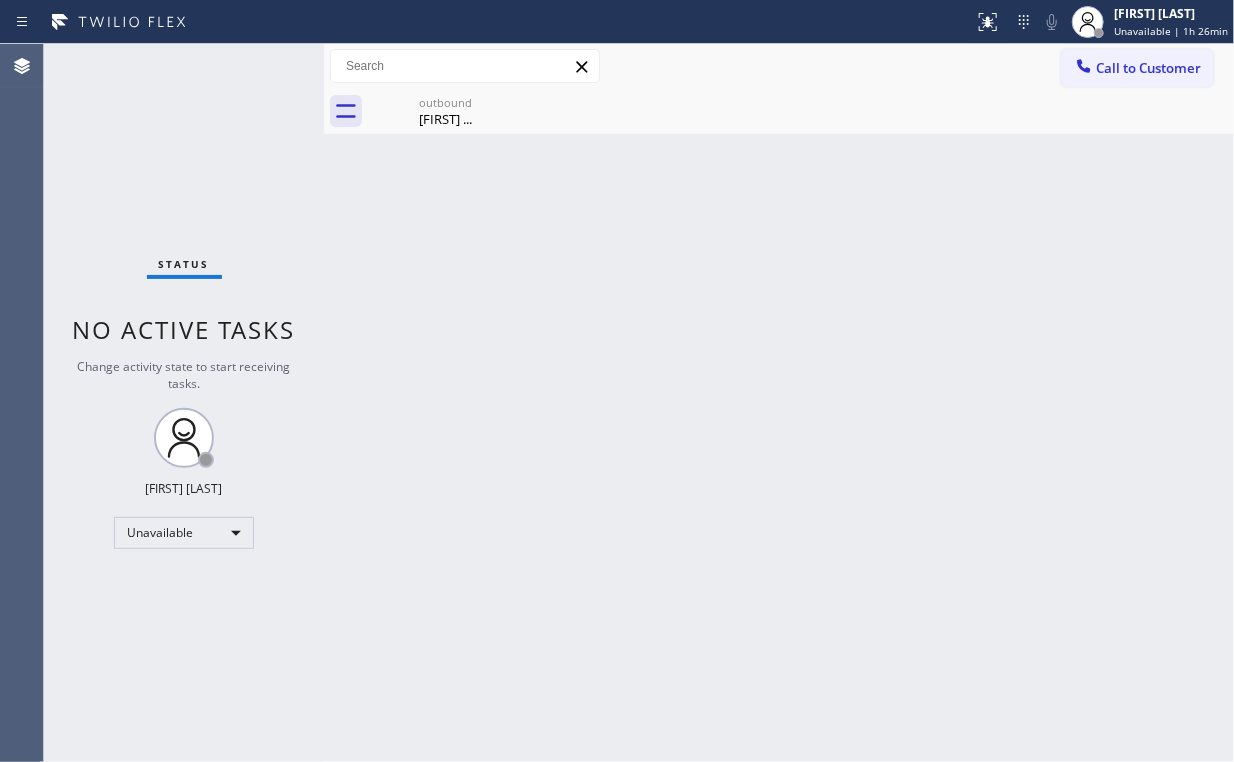 click on "Status   No active tasks     Change activity state to start receiving tasks.   Arnold Verallo Unavailable" at bounding box center [184, 403] 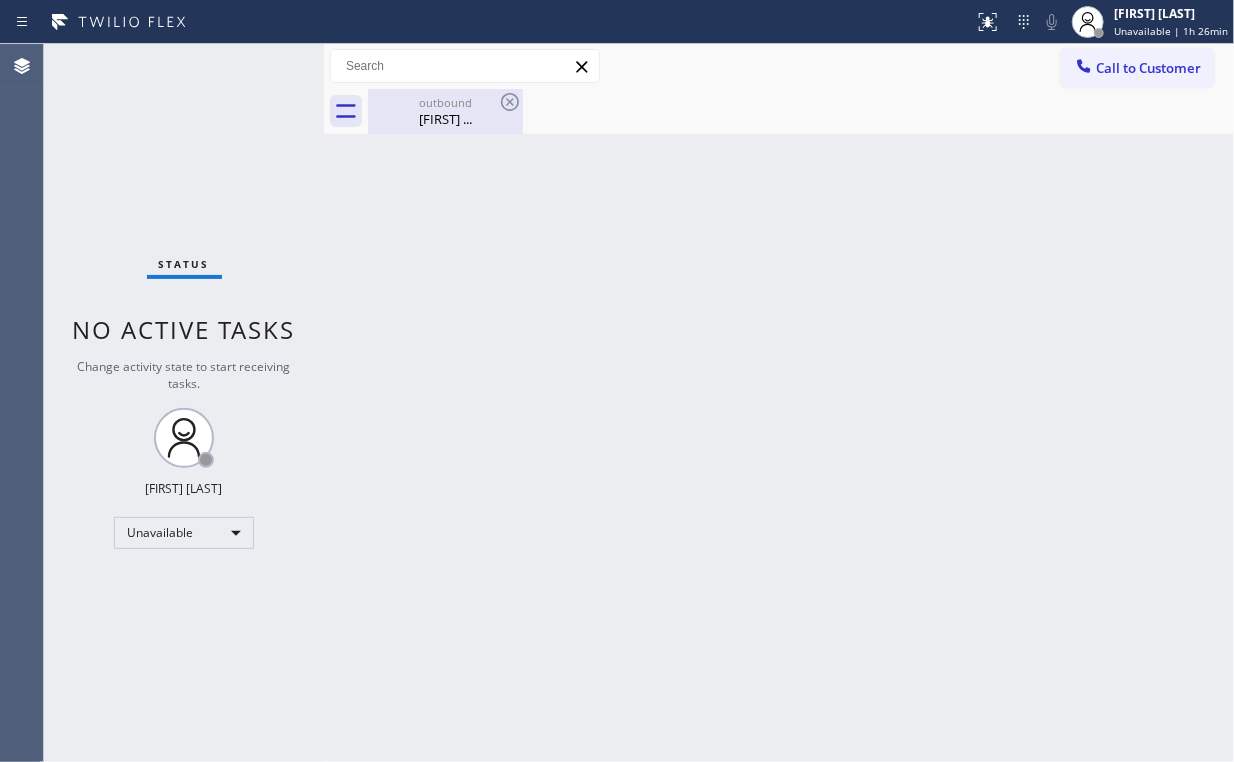 click on "[FIRST] ..." at bounding box center (445, 119) 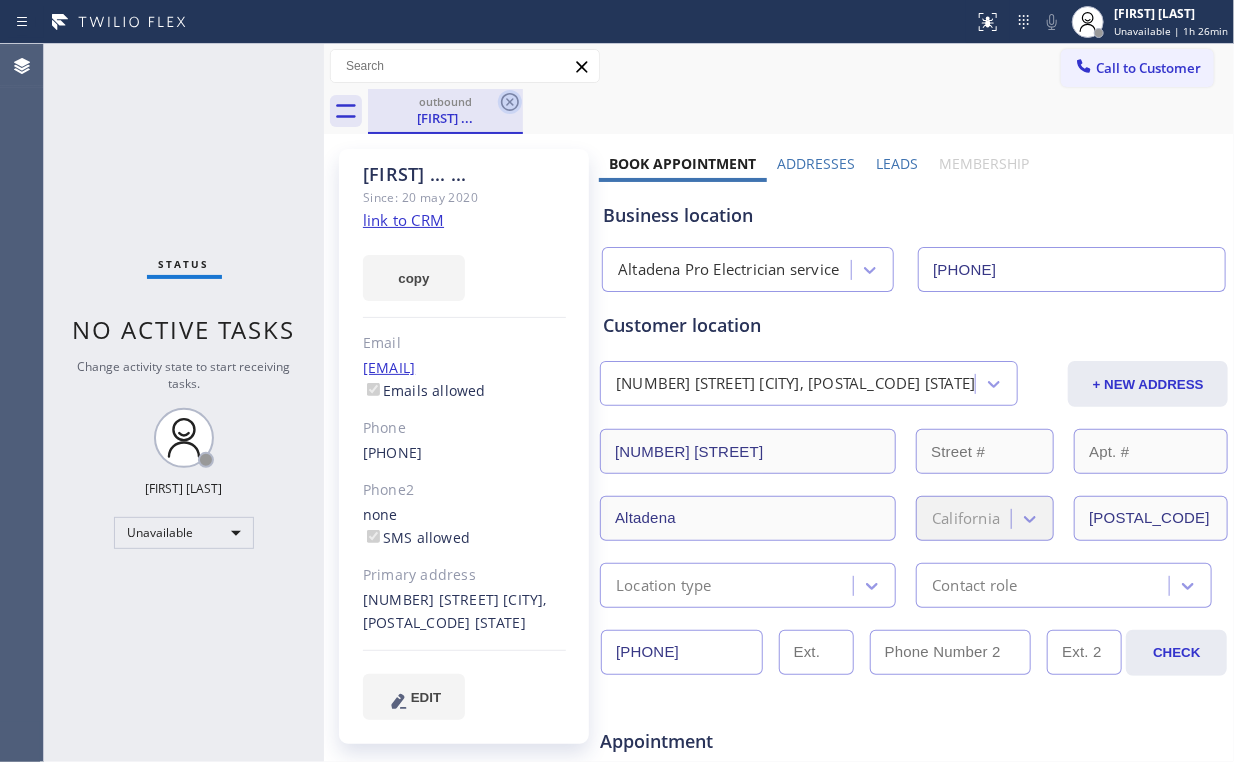 click 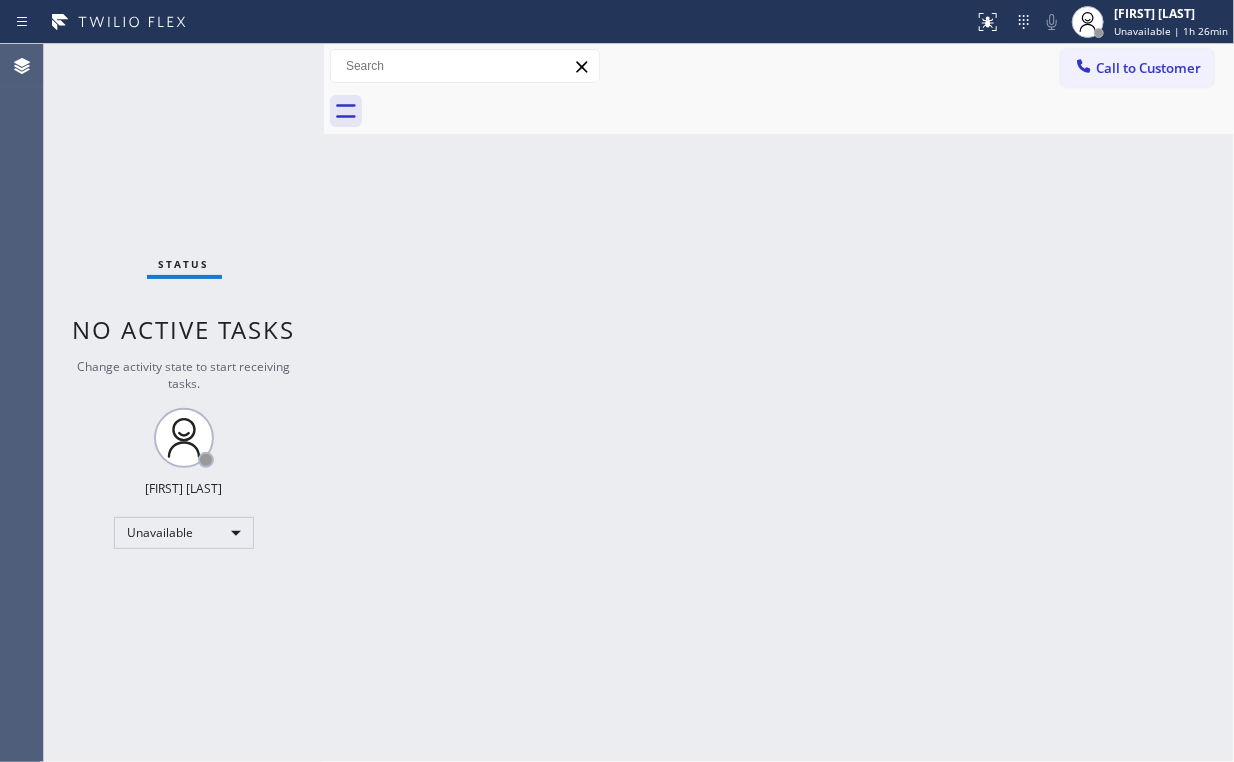 click on "Status   No active tasks     Change activity state to start receiving tasks.   Arnold Verallo Unavailable" at bounding box center (184, 403) 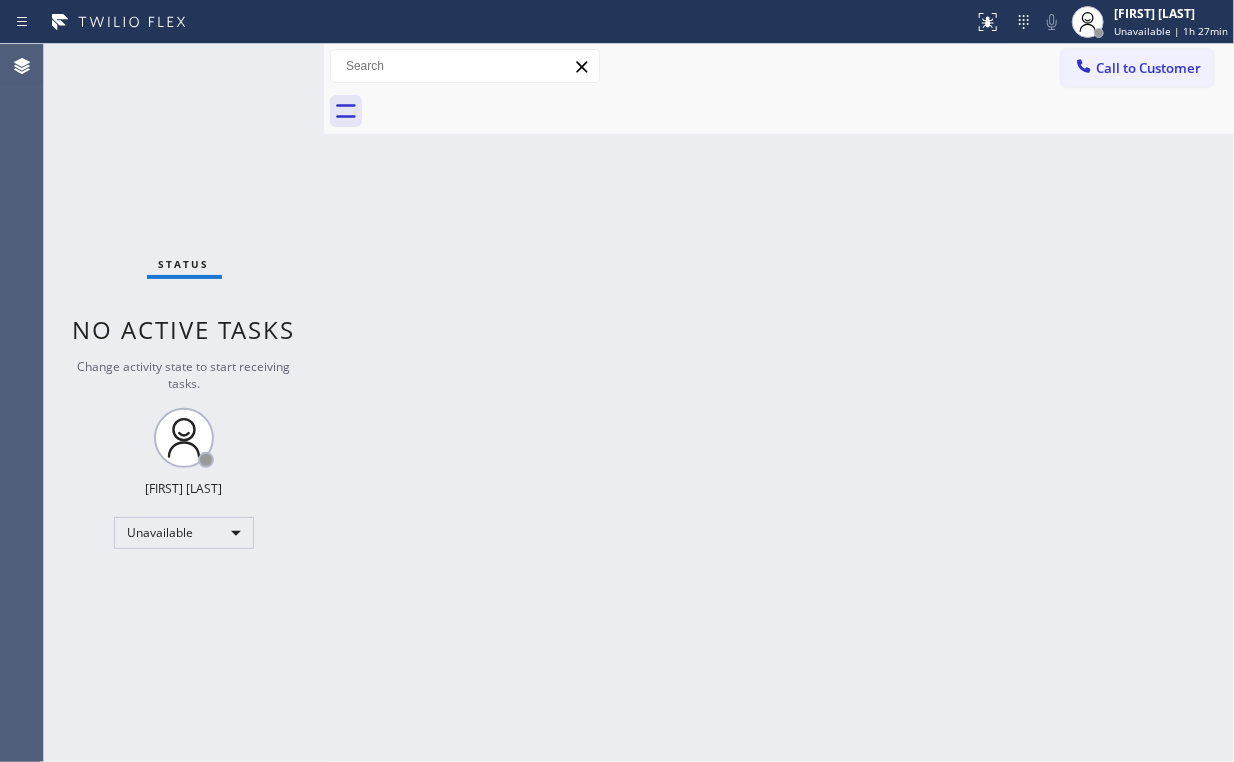 click on "Status   No active tasks     Change activity state to start receiving tasks.   Arnold Verallo Unavailable" at bounding box center (184, 403) 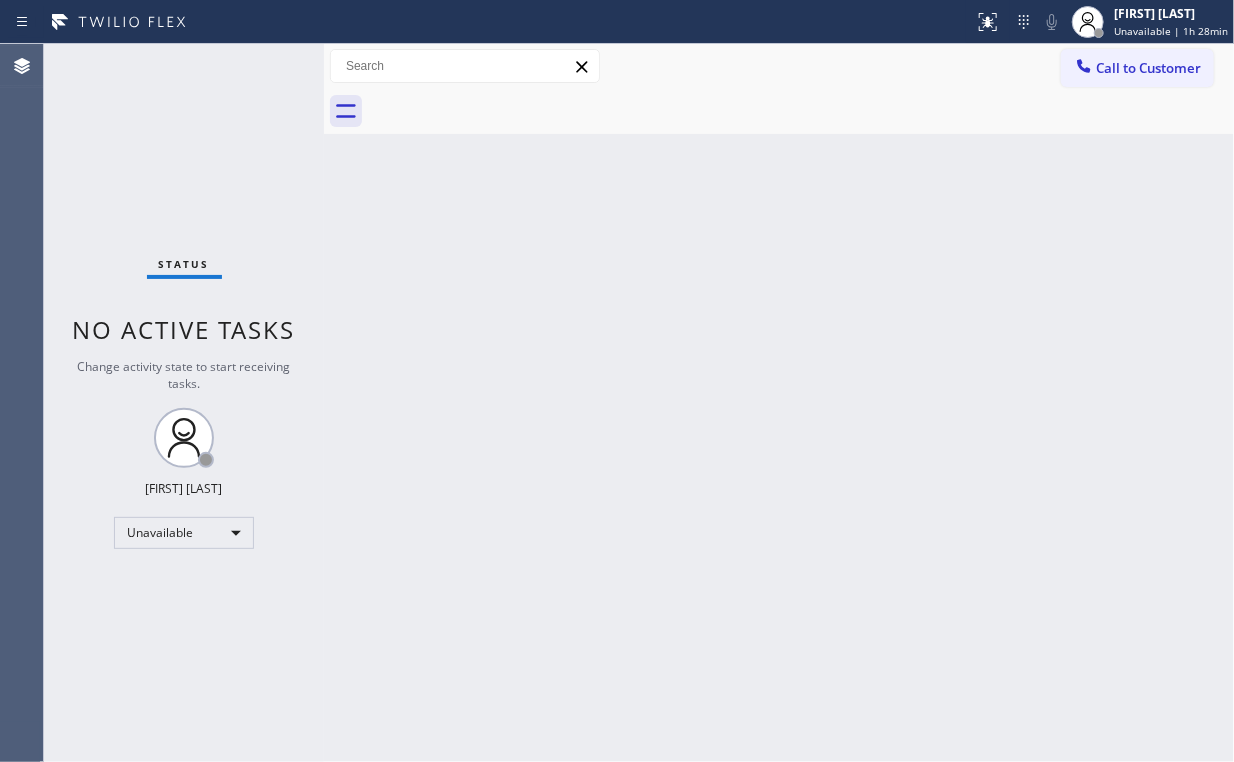 drag, startPoint x: 182, startPoint y: 153, endPoint x: 165, endPoint y: 110, distance: 46.238514 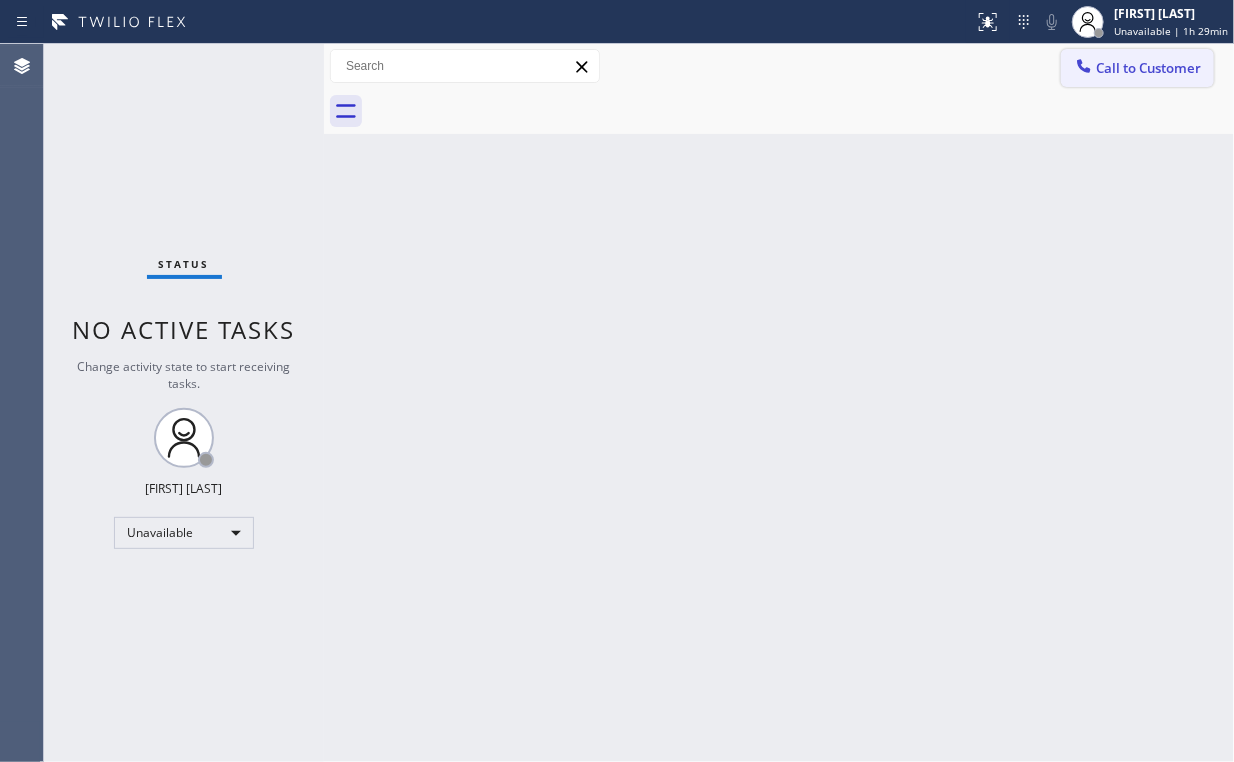 click on "Call to Customer" at bounding box center [1148, 68] 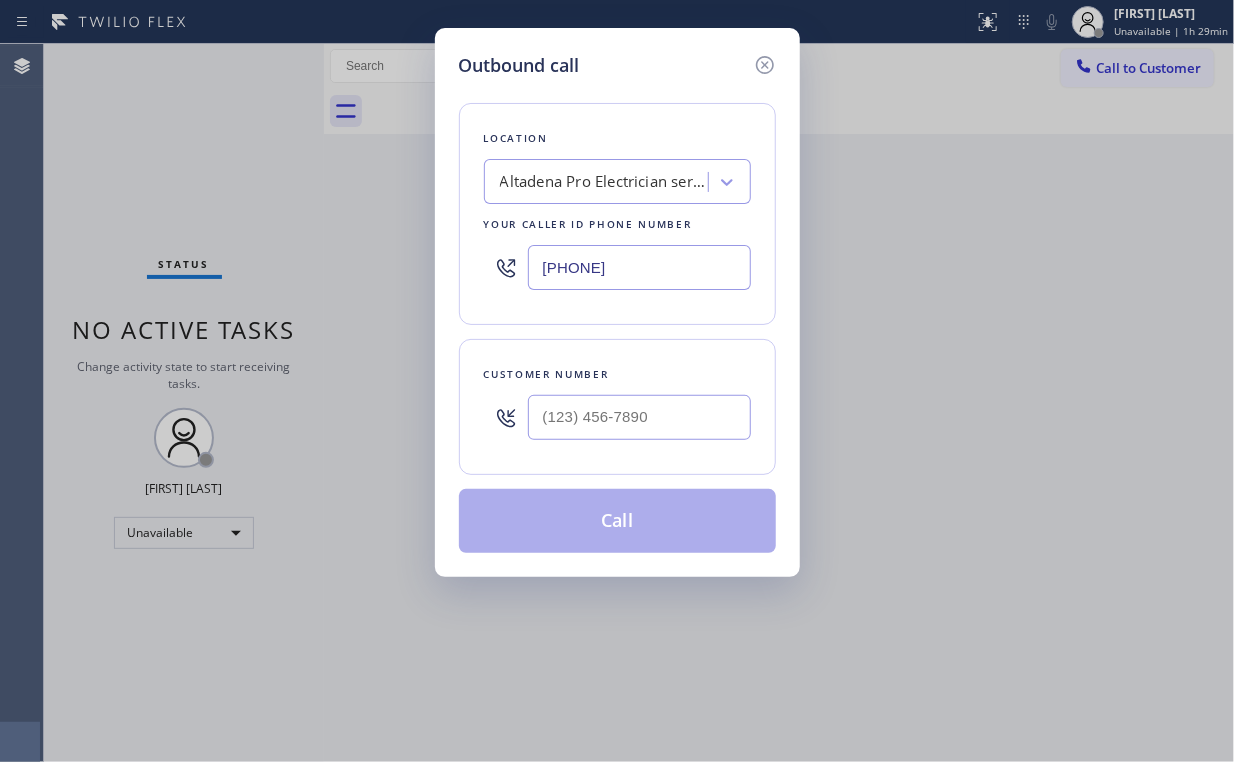 drag, startPoint x: 668, startPoint y: 272, endPoint x: 35, endPoint y: 226, distance: 634.6692 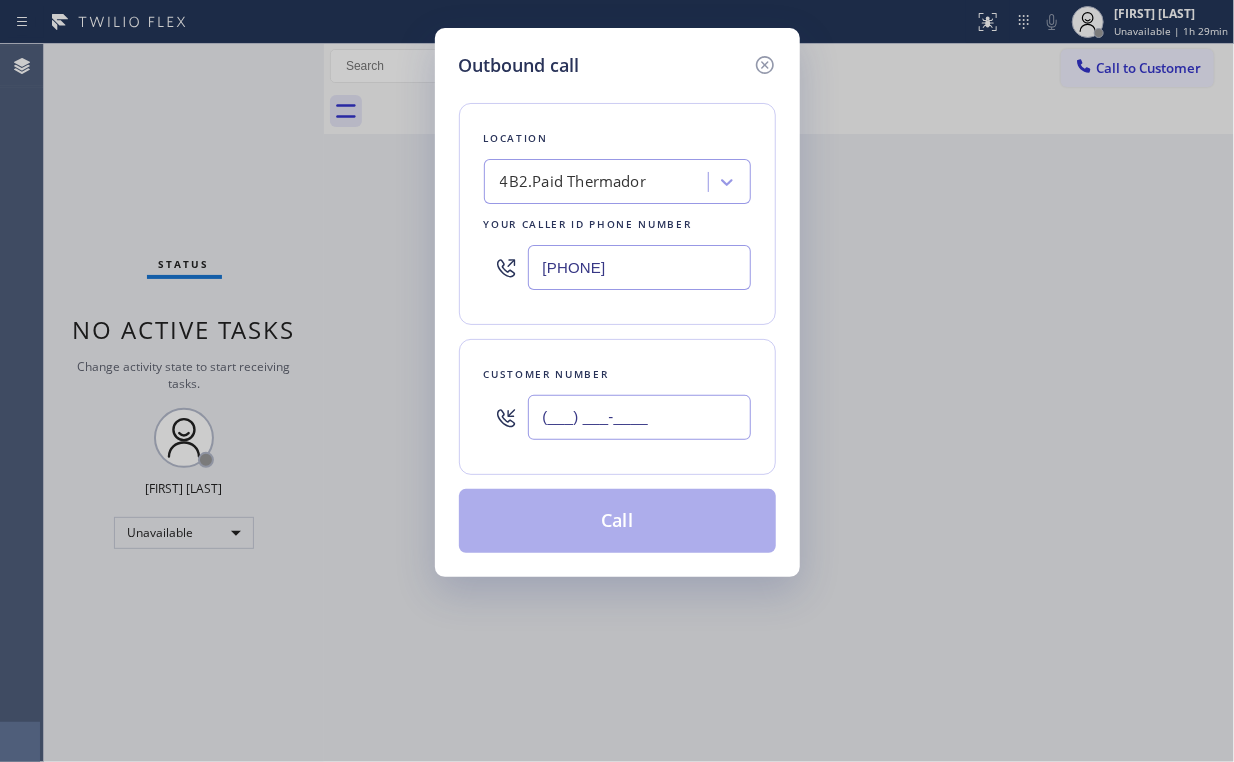 click on "(___) ___-____" at bounding box center (639, 417) 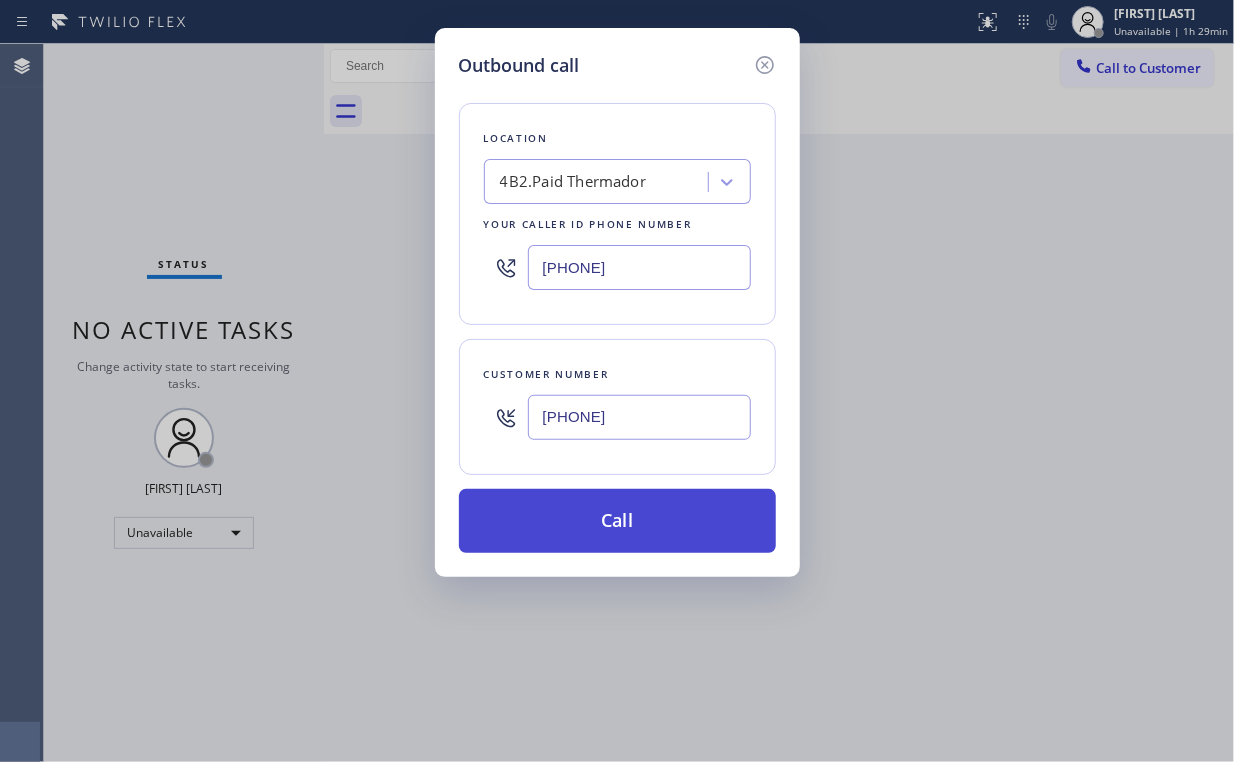type on "[PHONE]" 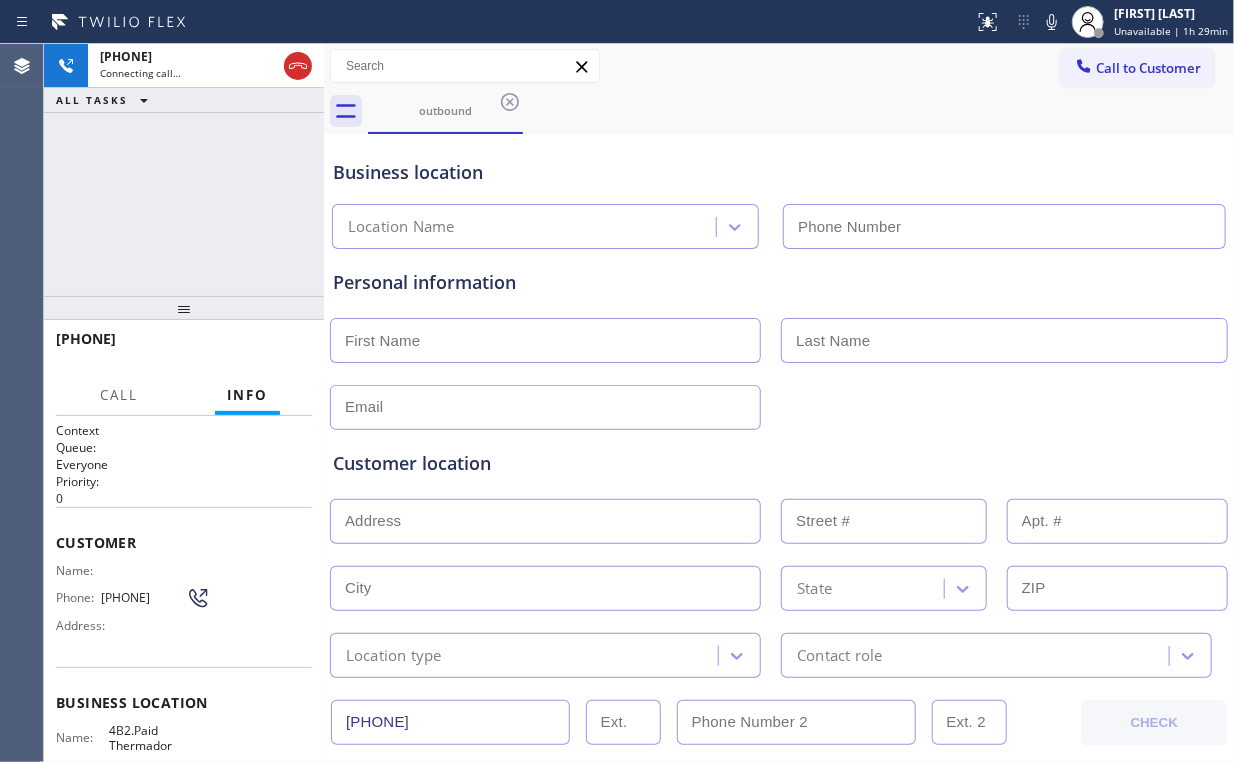 type on "[PHONE]" 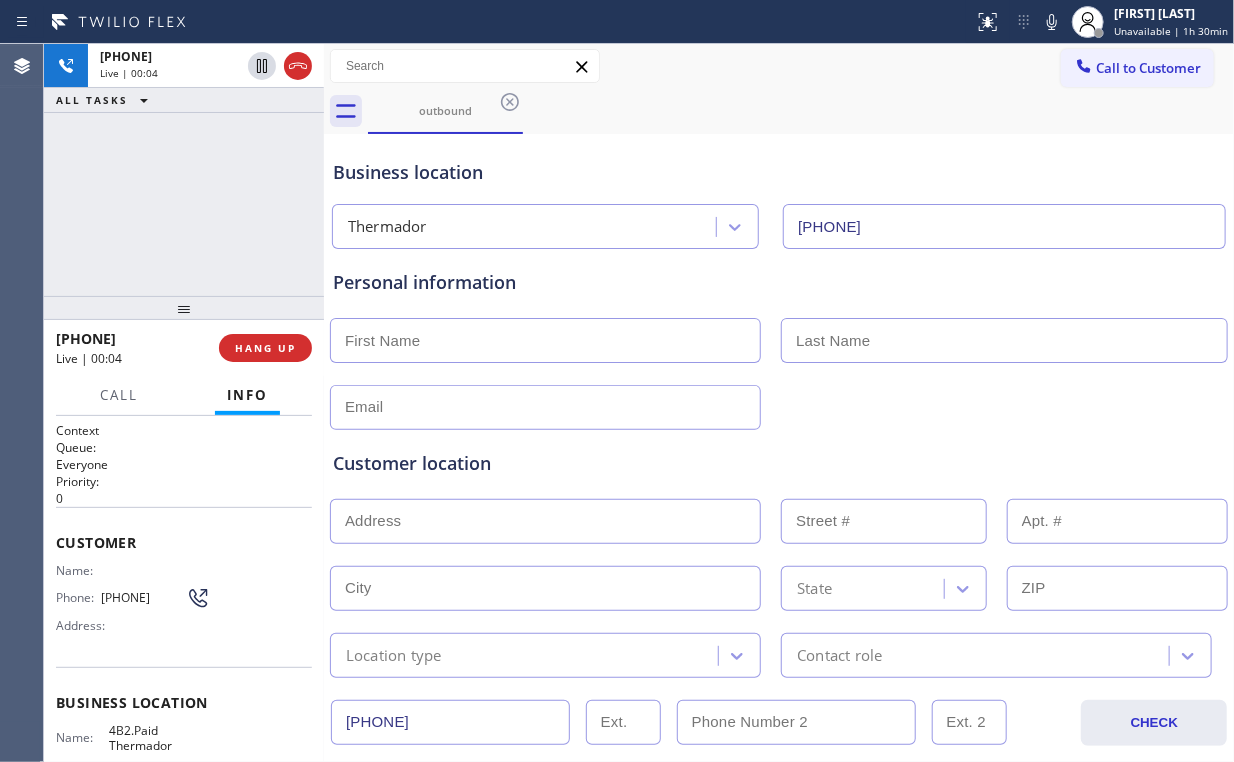 click on "[PHONE] Live | 00:04 ALL TASKS ALL TASKS ACTIVE TASKS TASKS IN WRAP UP" at bounding box center (184, 170) 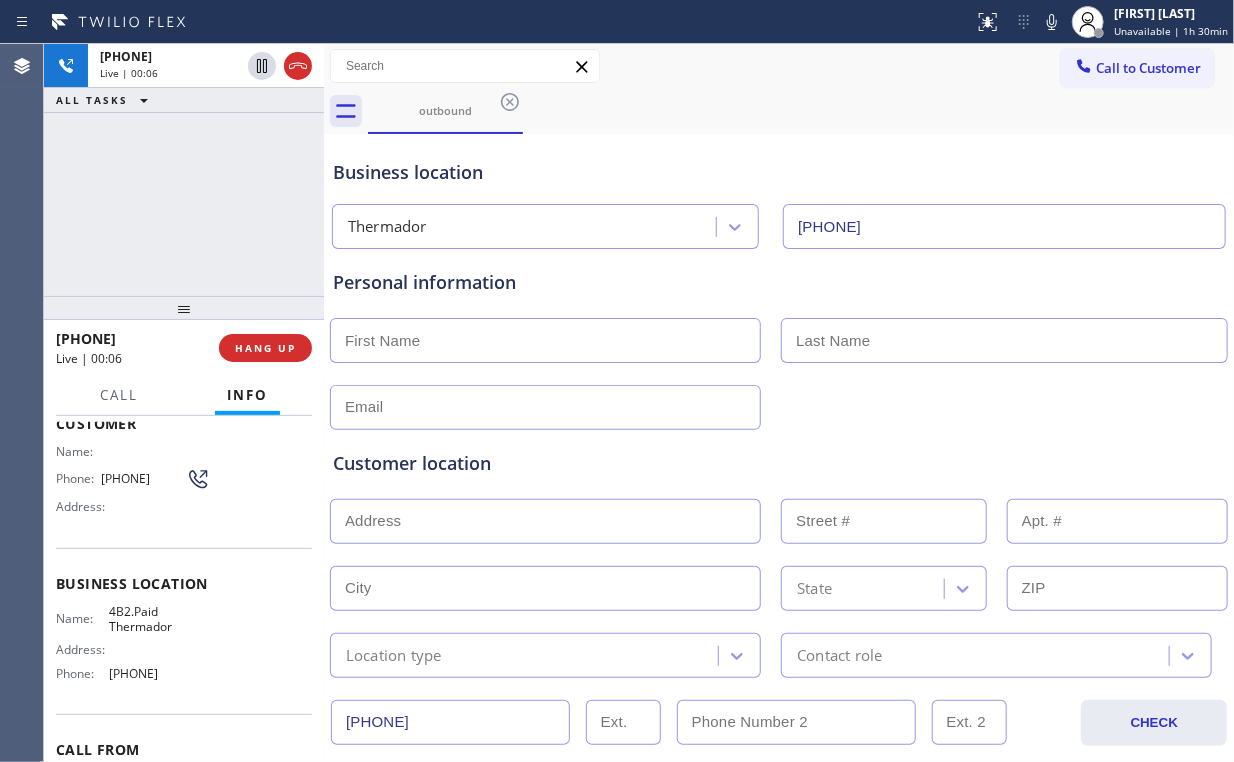 scroll, scrollTop: 160, scrollLeft: 0, axis: vertical 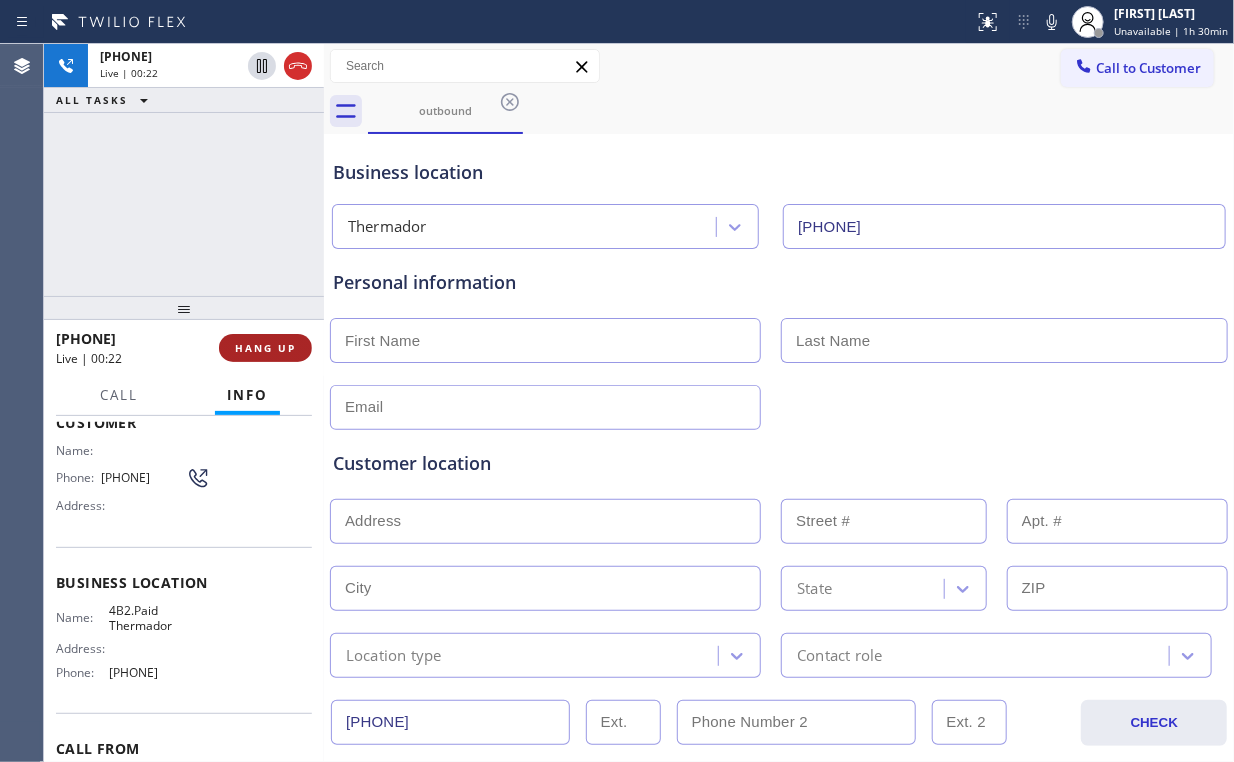 click on "HANG UP" at bounding box center [265, 348] 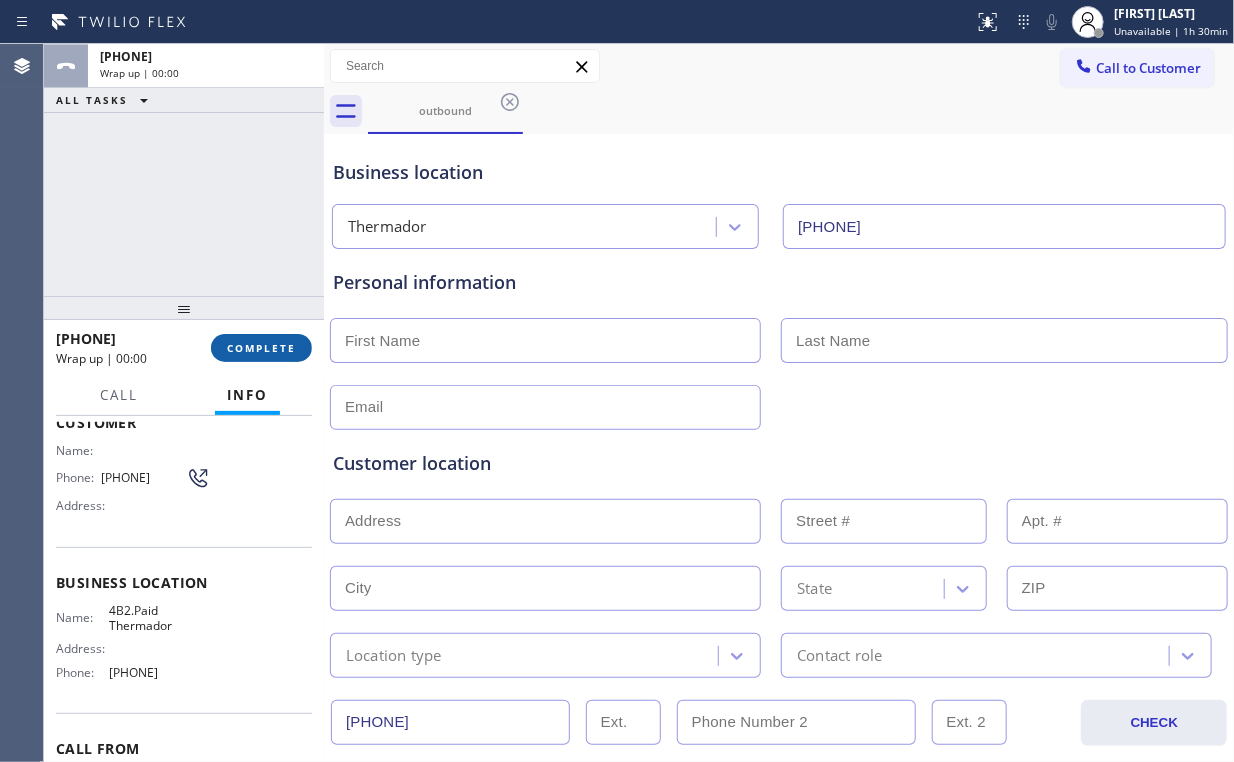 click on "COMPLETE" at bounding box center (261, 348) 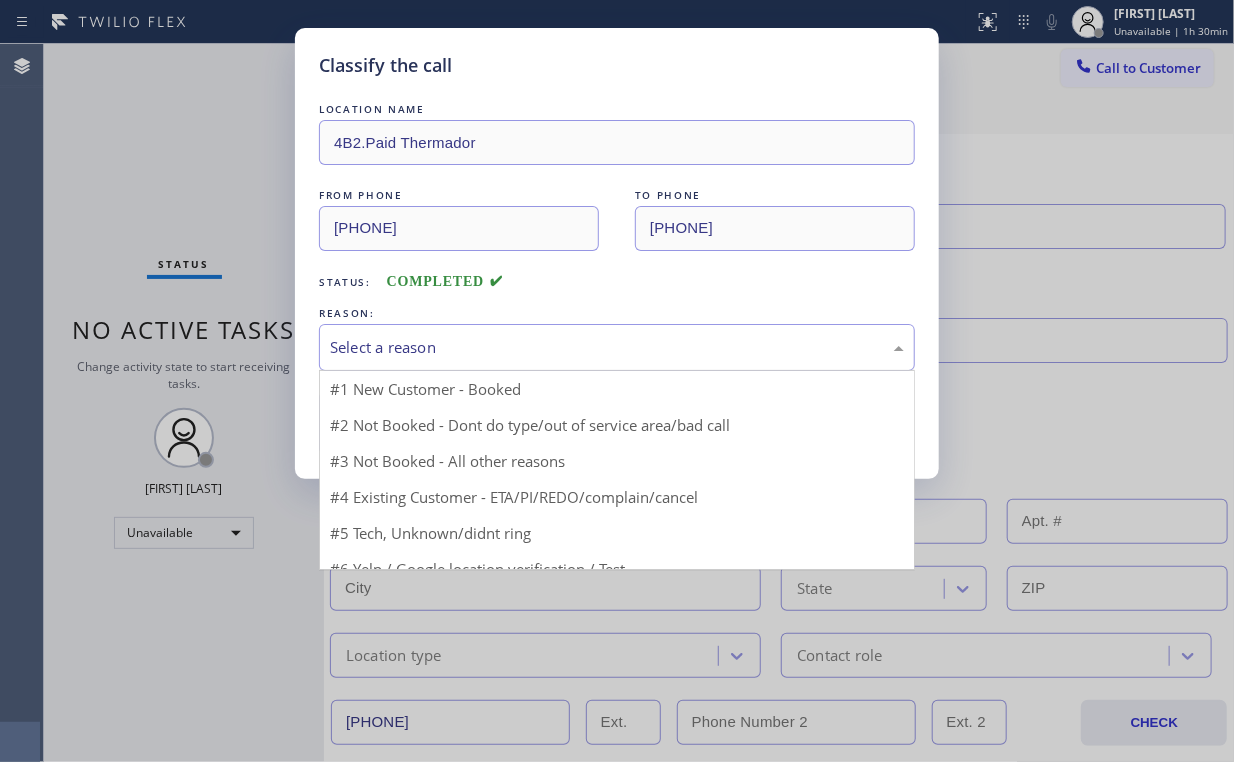 click on "Select a reason" at bounding box center (617, 347) 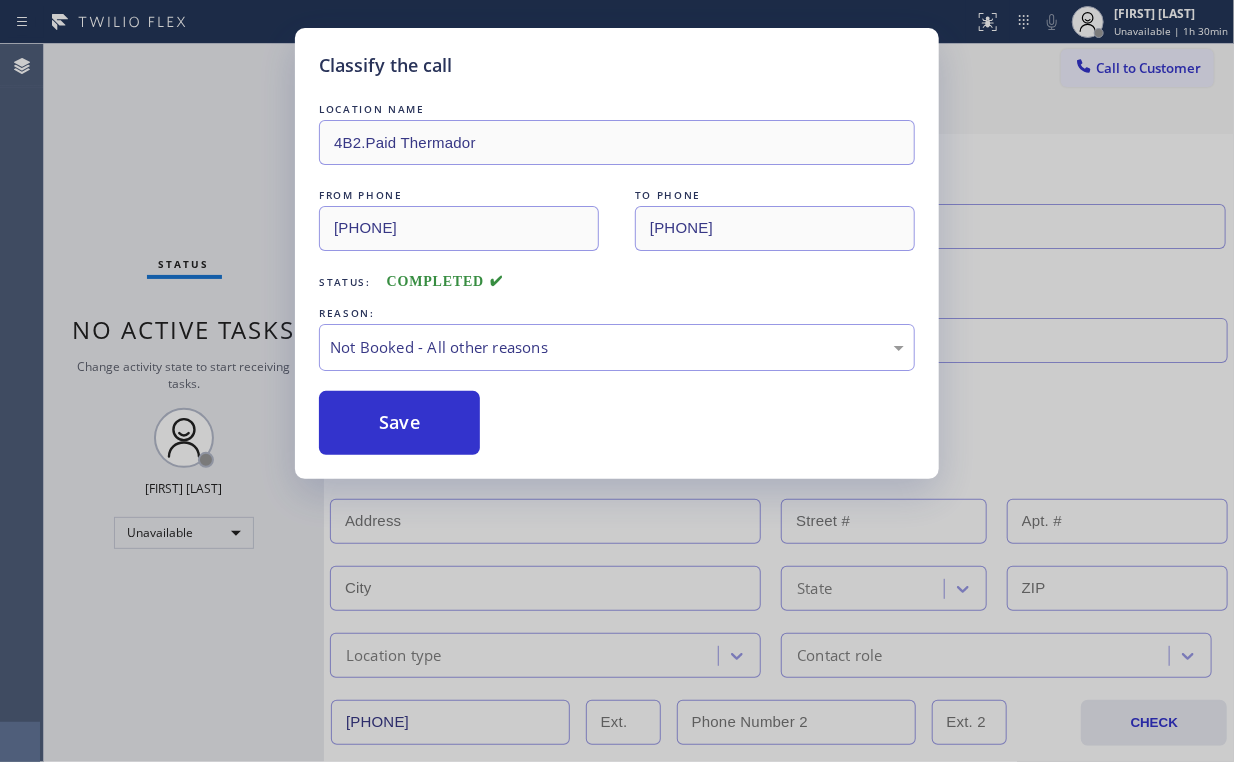 drag, startPoint x: 403, startPoint y: 418, endPoint x: 250, endPoint y: 197, distance: 268.7936 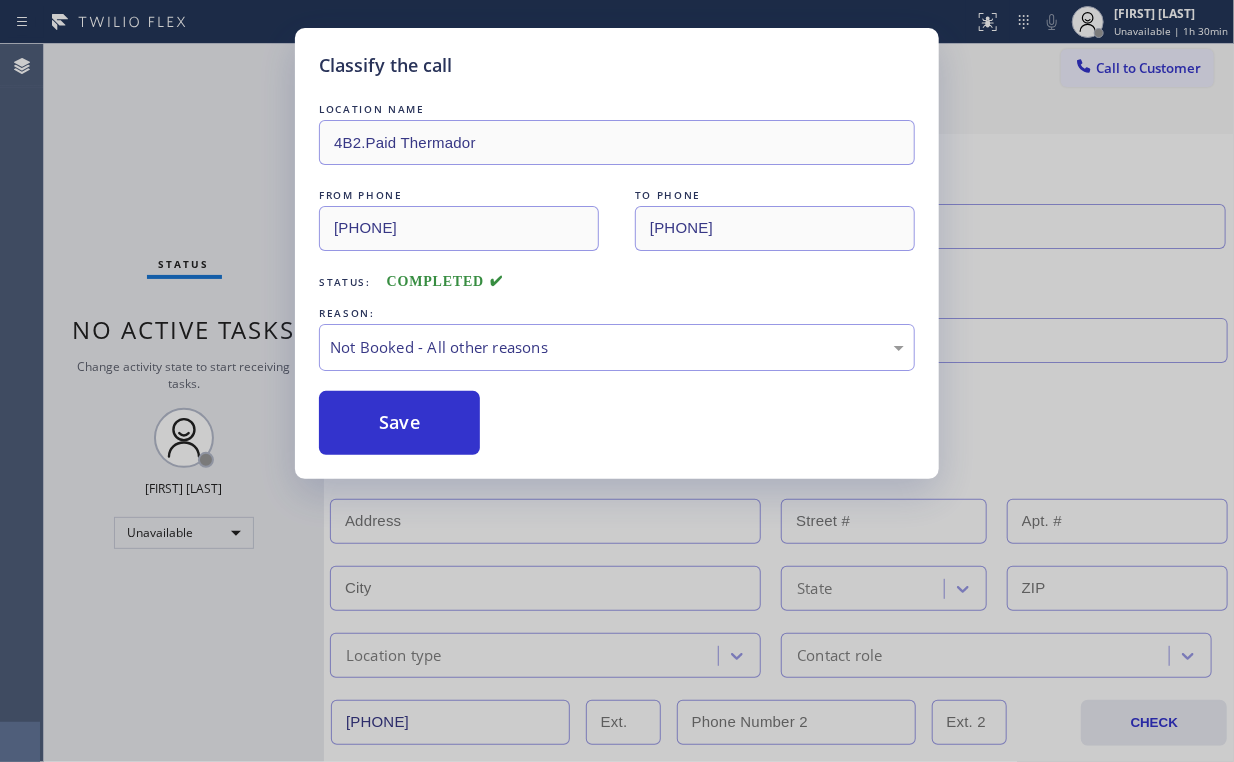 click on "Save" at bounding box center (399, 423) 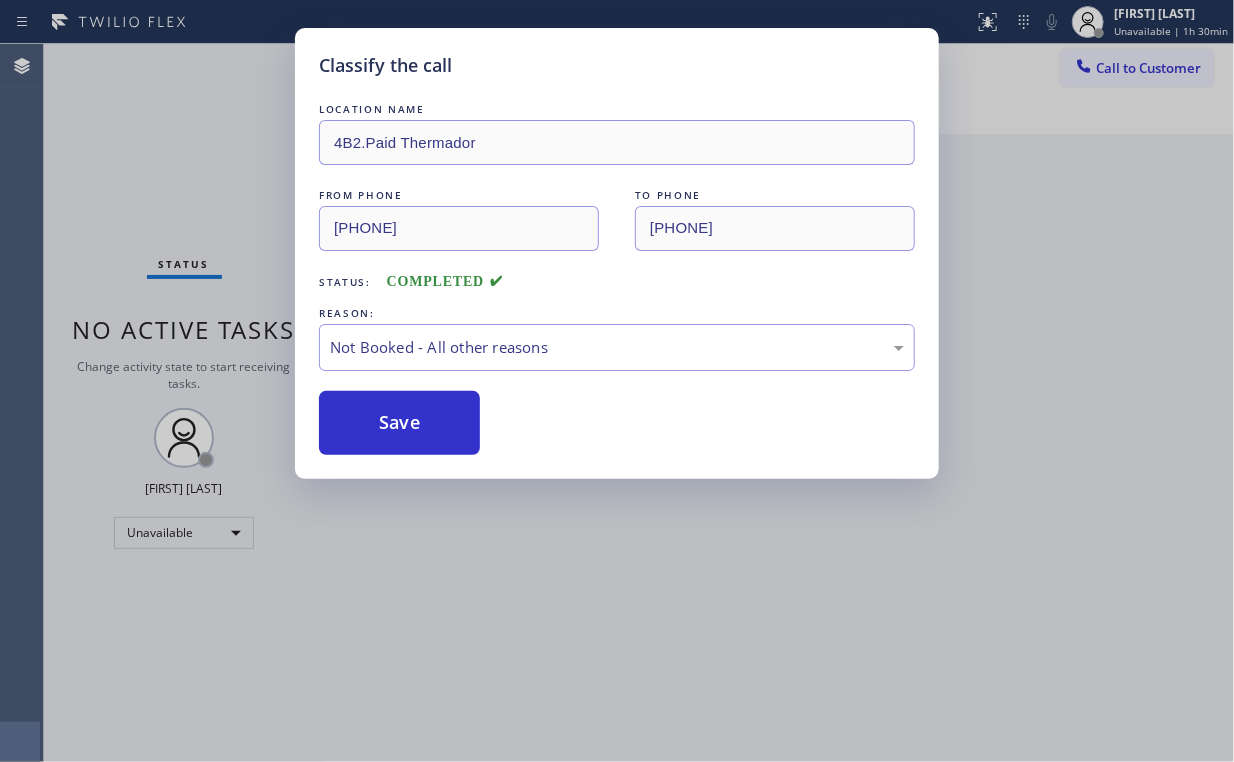 click on "Classify the call LOCATION NAME 4B2.Paid Thermador FROM PHONE [PHONE] TO PHONE [PHONE] Status: COMPLETED REASON: Not Booked - All other reasons Save" at bounding box center (617, 381) 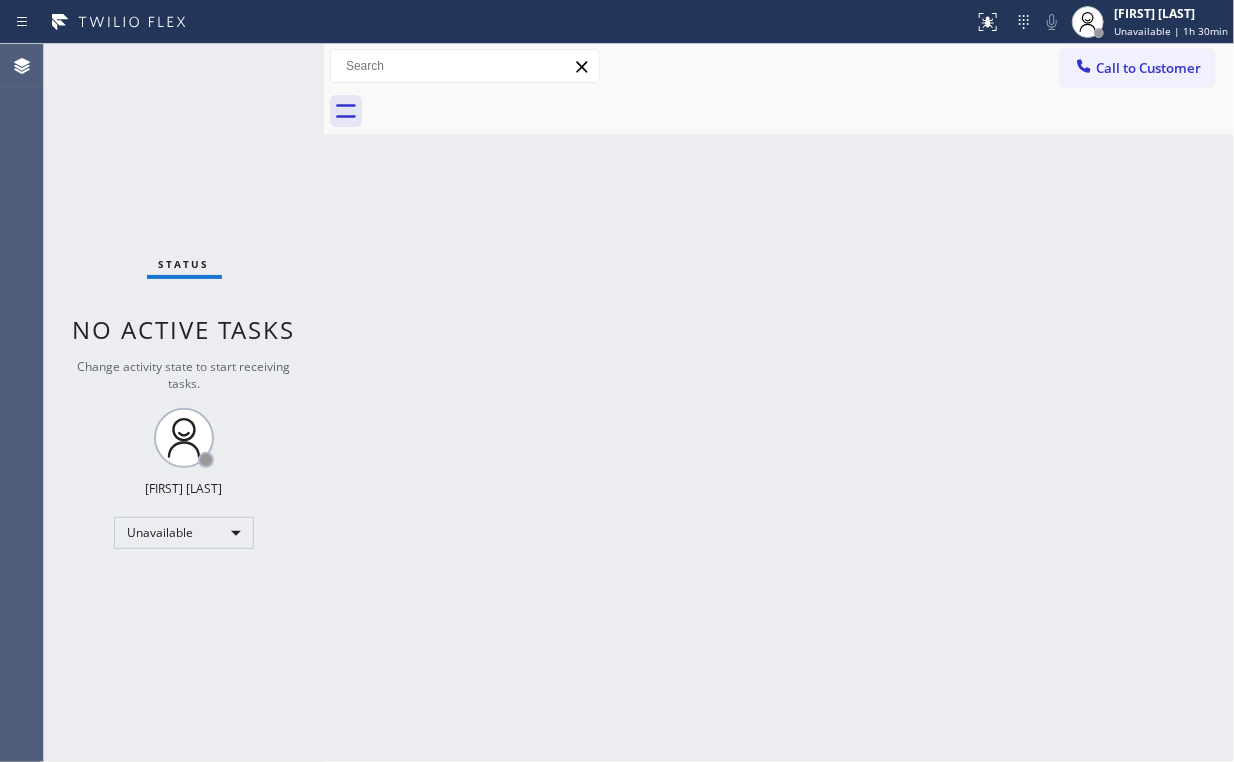 drag, startPoint x: 1050, startPoint y: 343, endPoint x: 645, endPoint y: 149, distance: 449.0668 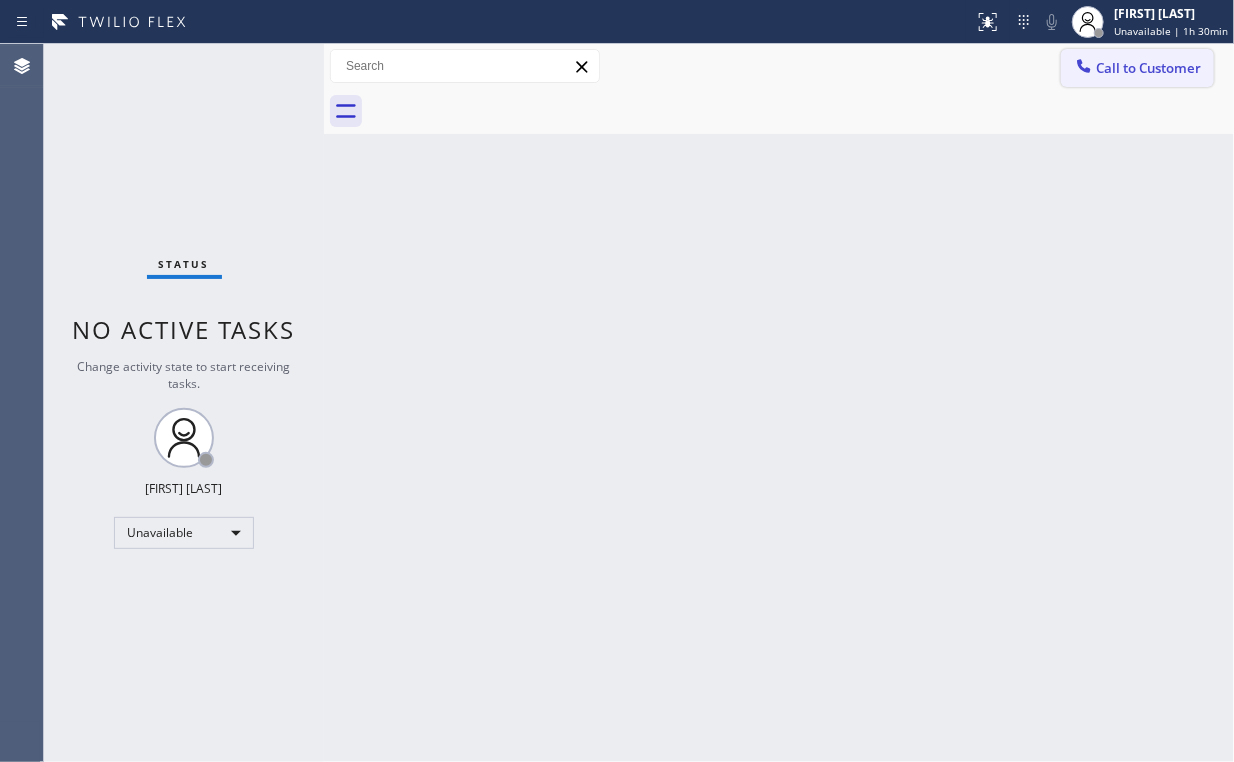 click on "Call to Customer" at bounding box center [1148, 68] 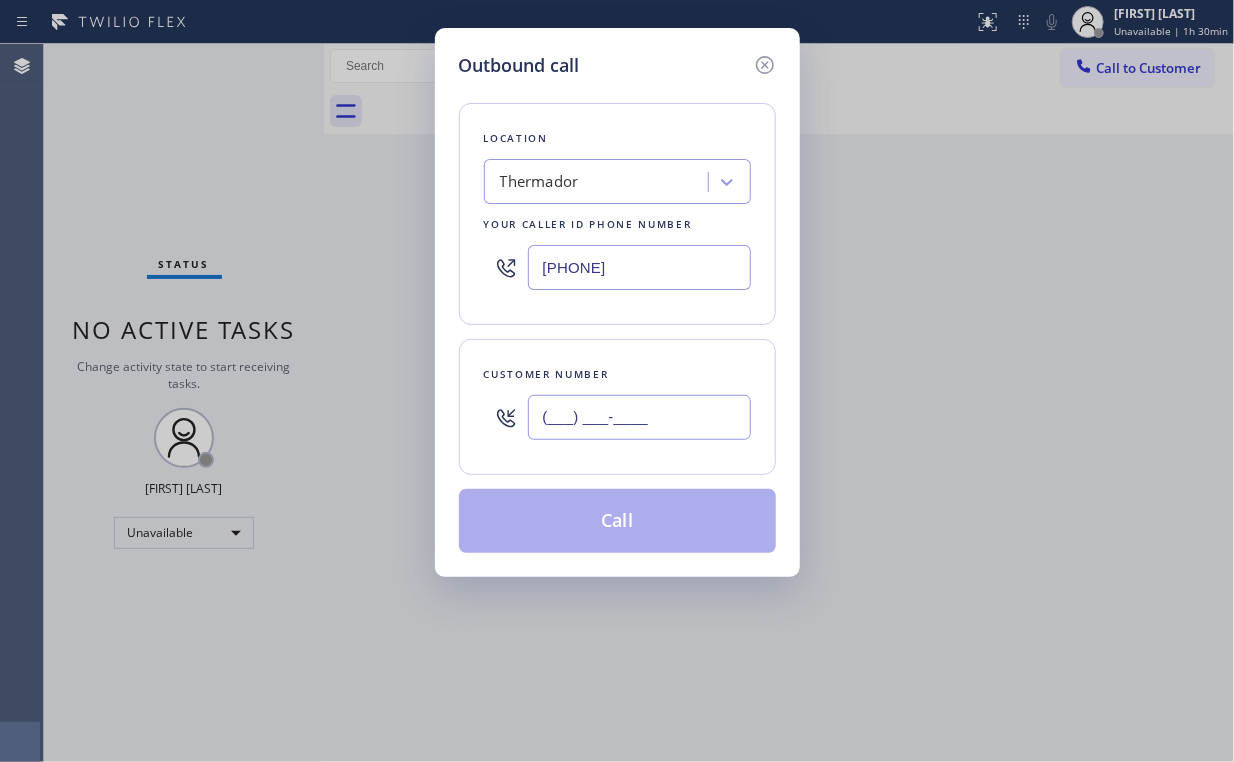 click on "(___) ___-____" at bounding box center [639, 417] 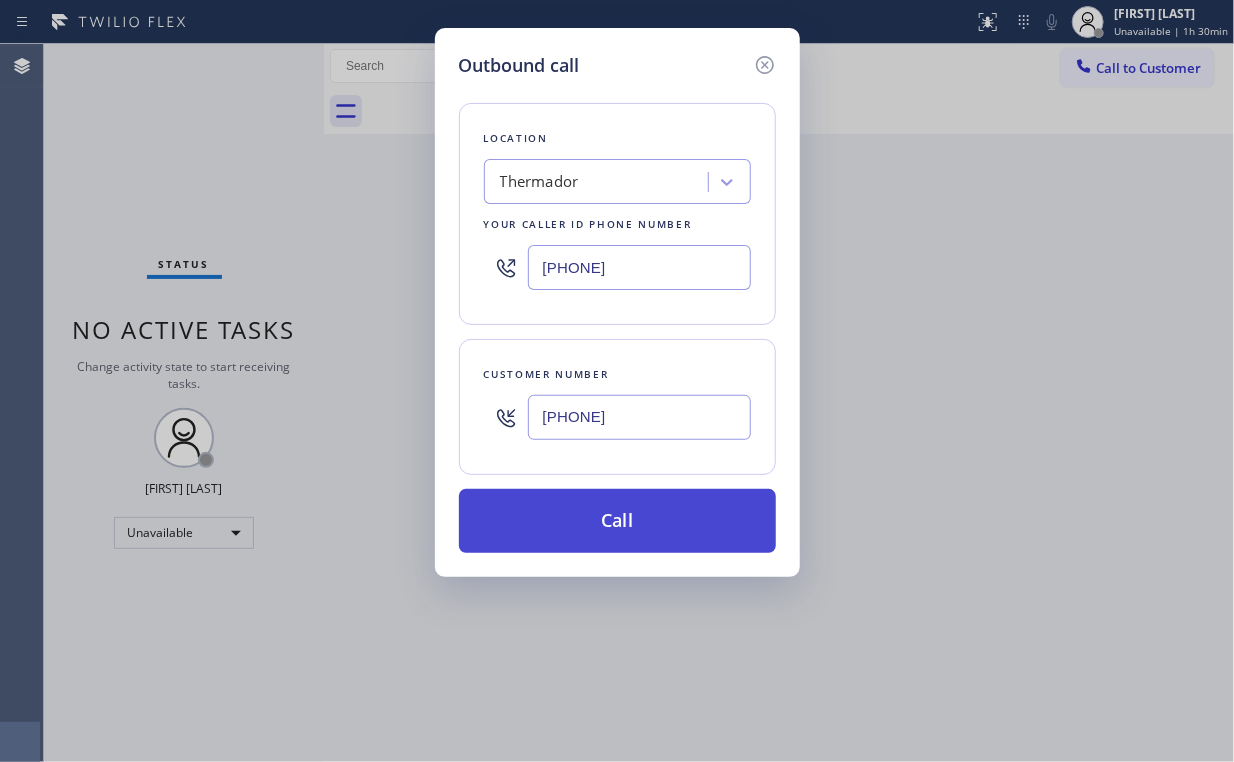 type on "[PHONE]" 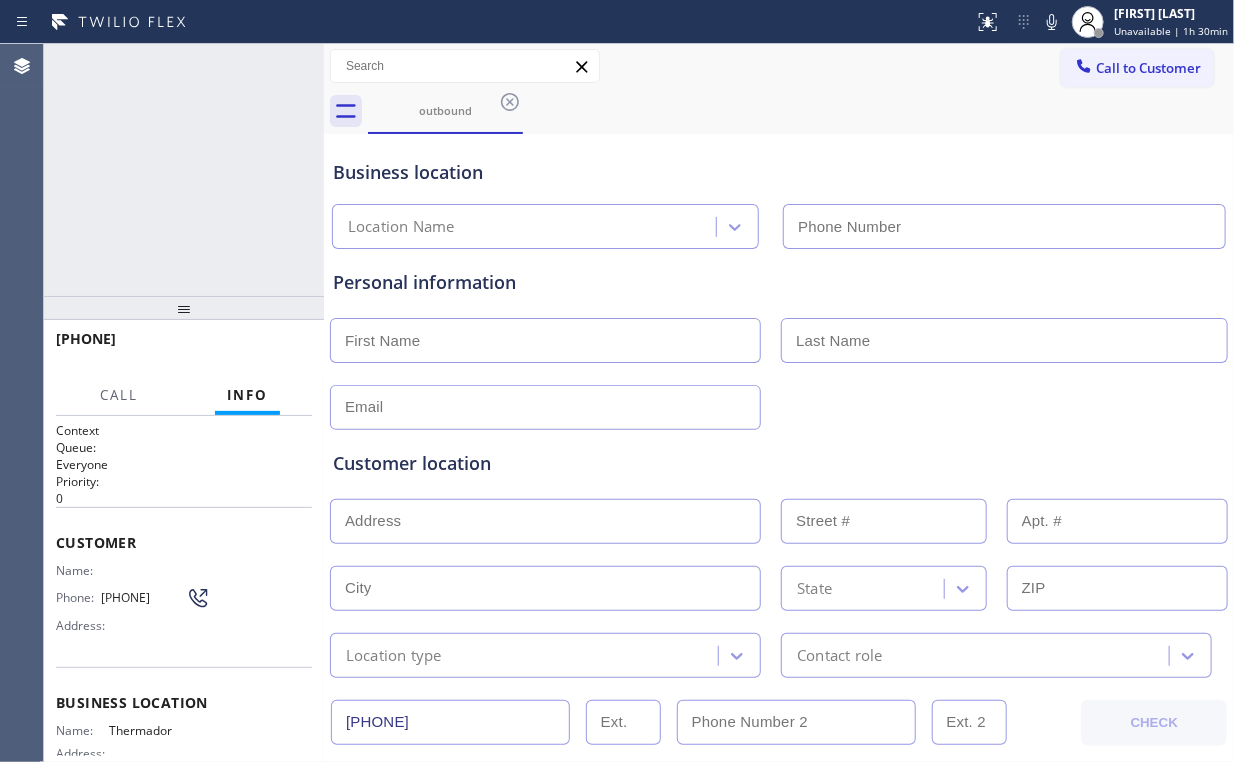 type on "[PHONE]" 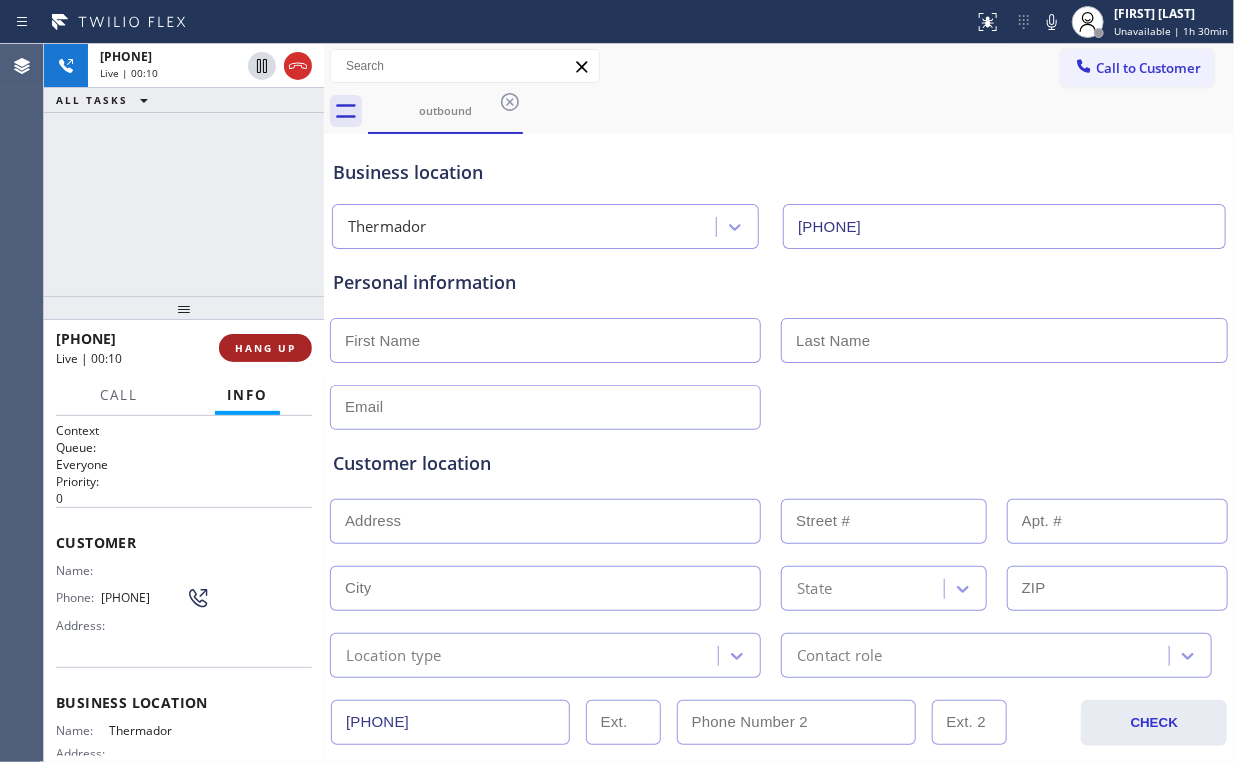 click on "HANG UP" at bounding box center (265, 348) 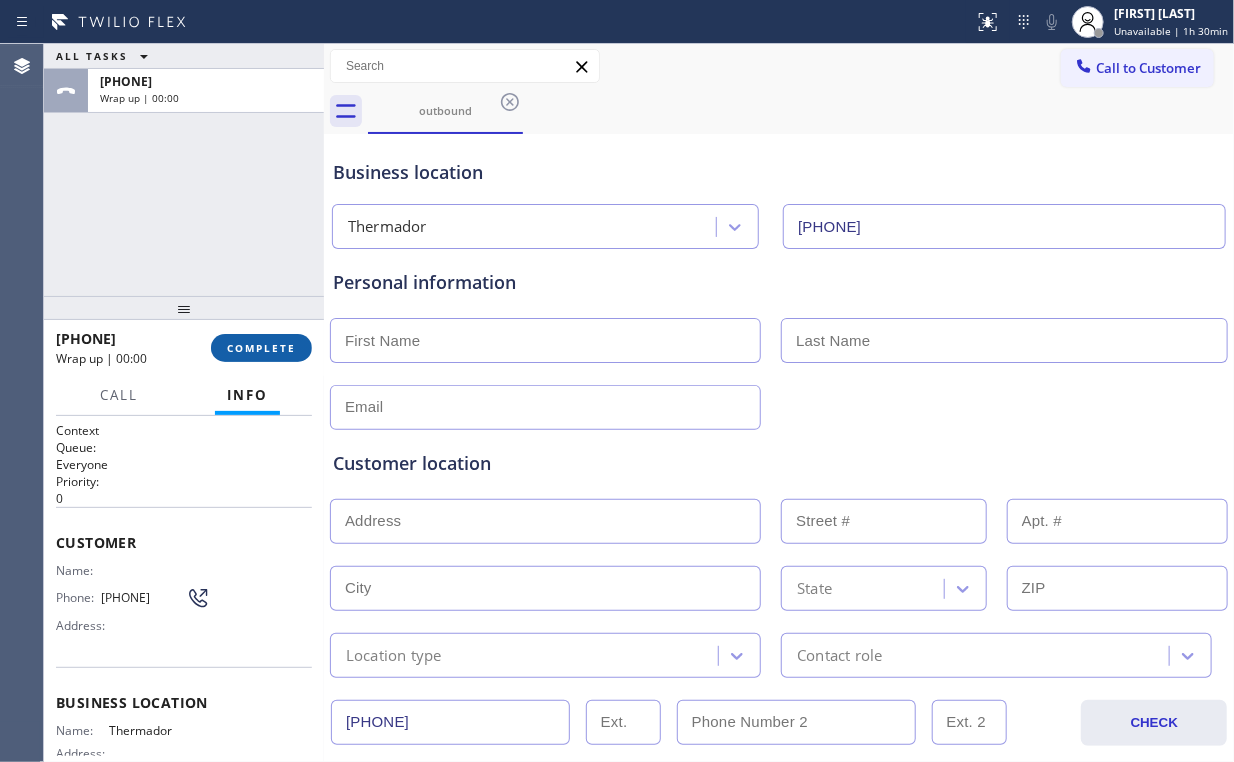 click on "COMPLETE" at bounding box center [261, 348] 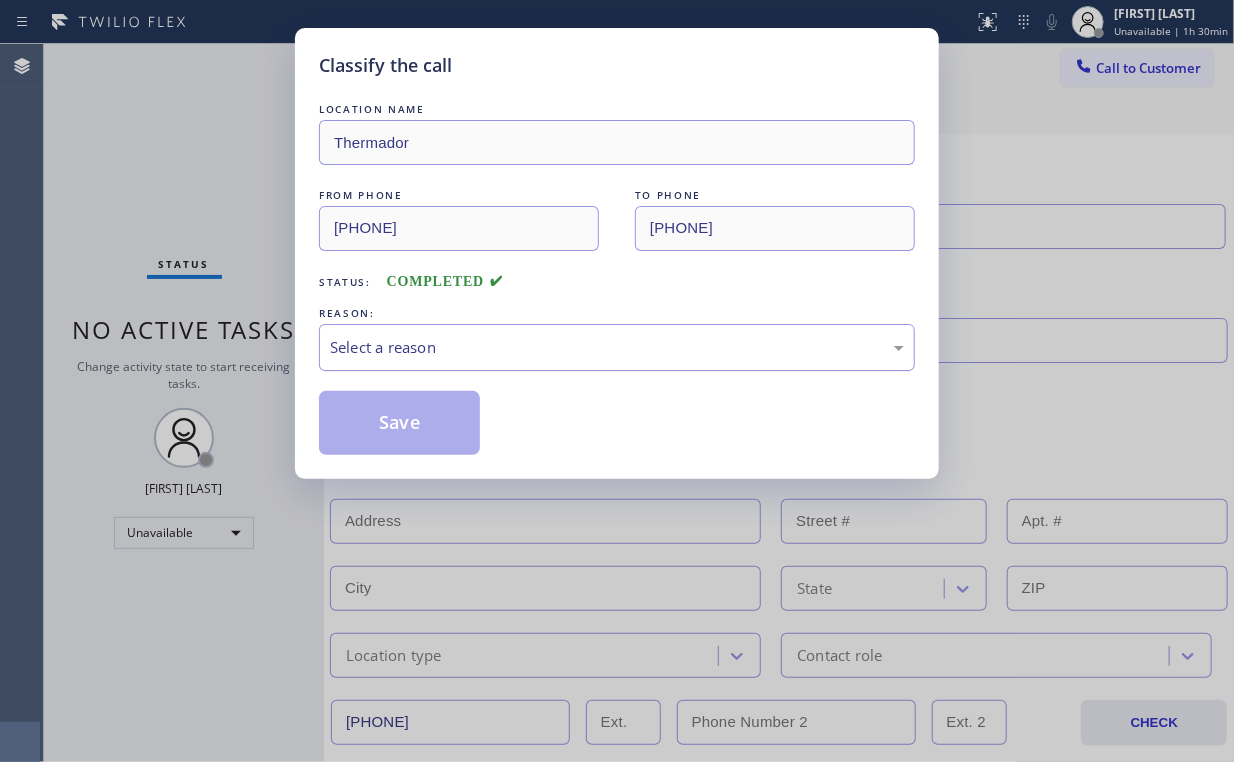 click on "Select a reason" at bounding box center (617, 347) 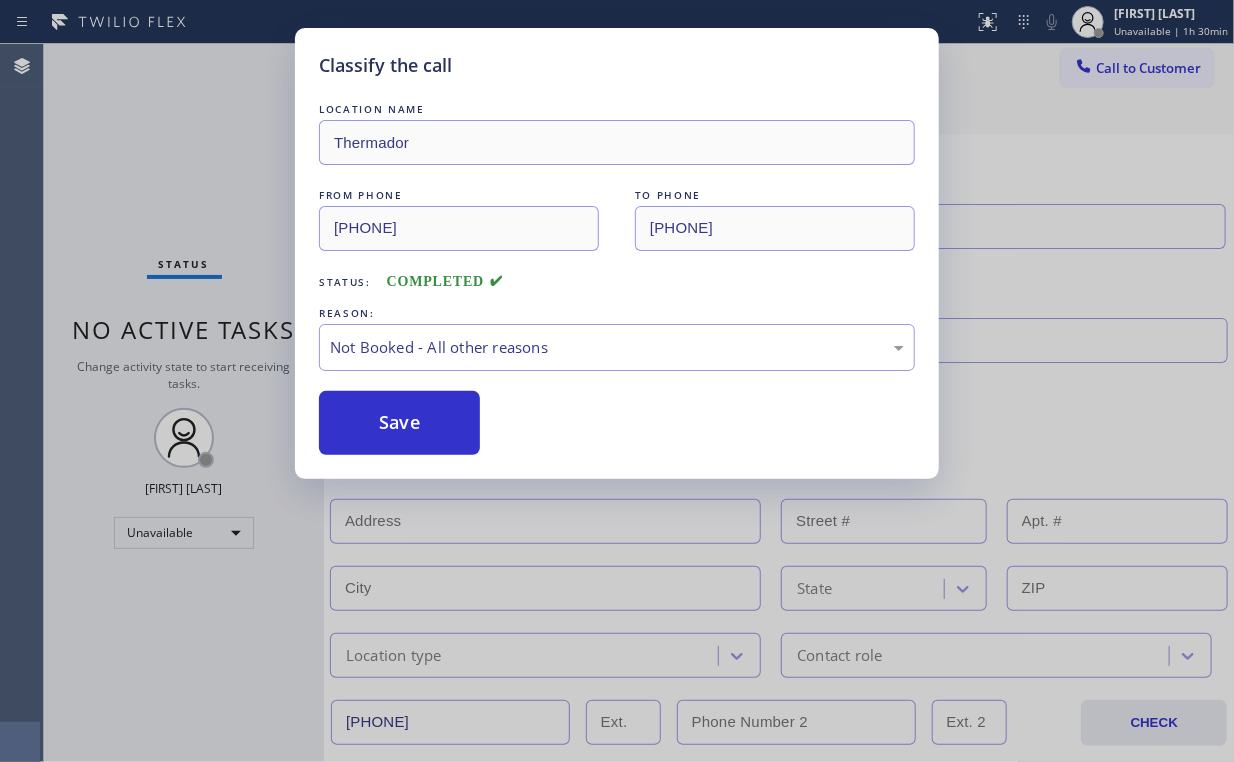 drag, startPoint x: 410, startPoint y: 416, endPoint x: 195, endPoint y: 166, distance: 329.73474 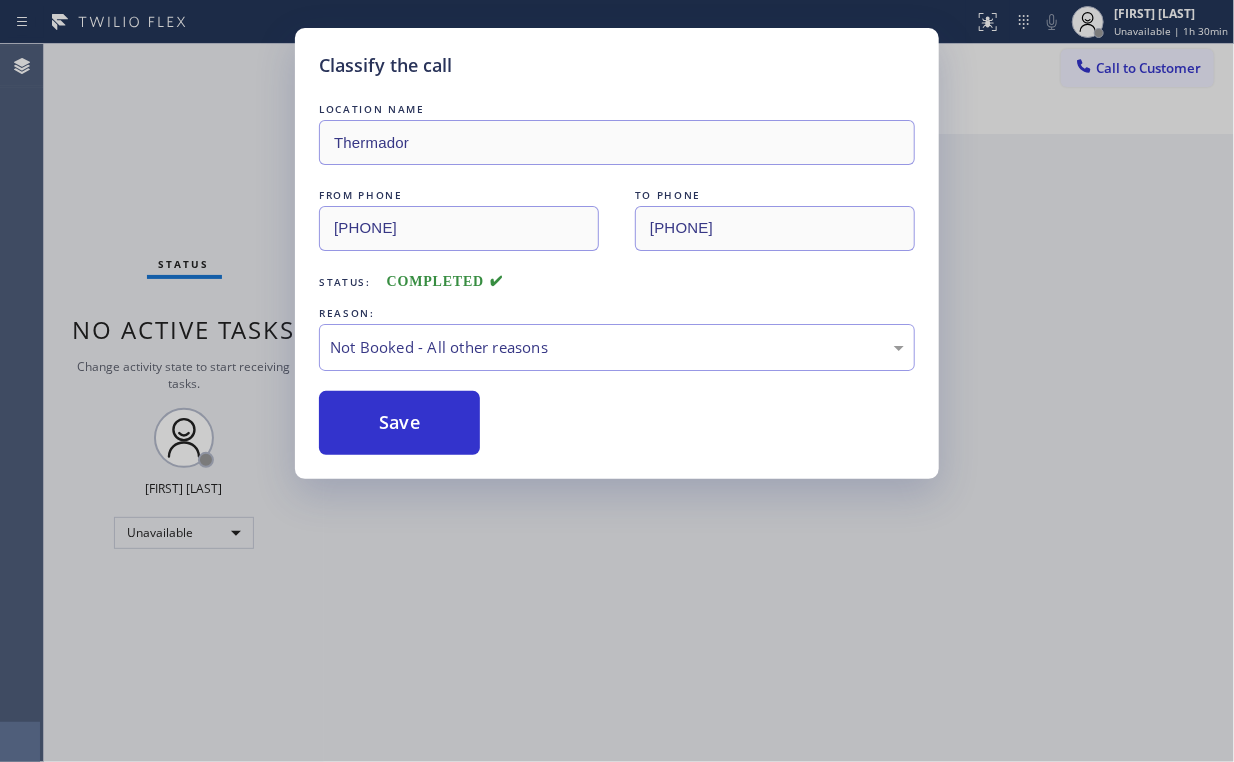 click on "Classify the call LOCATION NAME Thermador FROM PHONE [PHONE] TO PHONE [PHONE] Status: COMPLETED REASON: Not Booked - All other reasons Save" at bounding box center [617, 381] 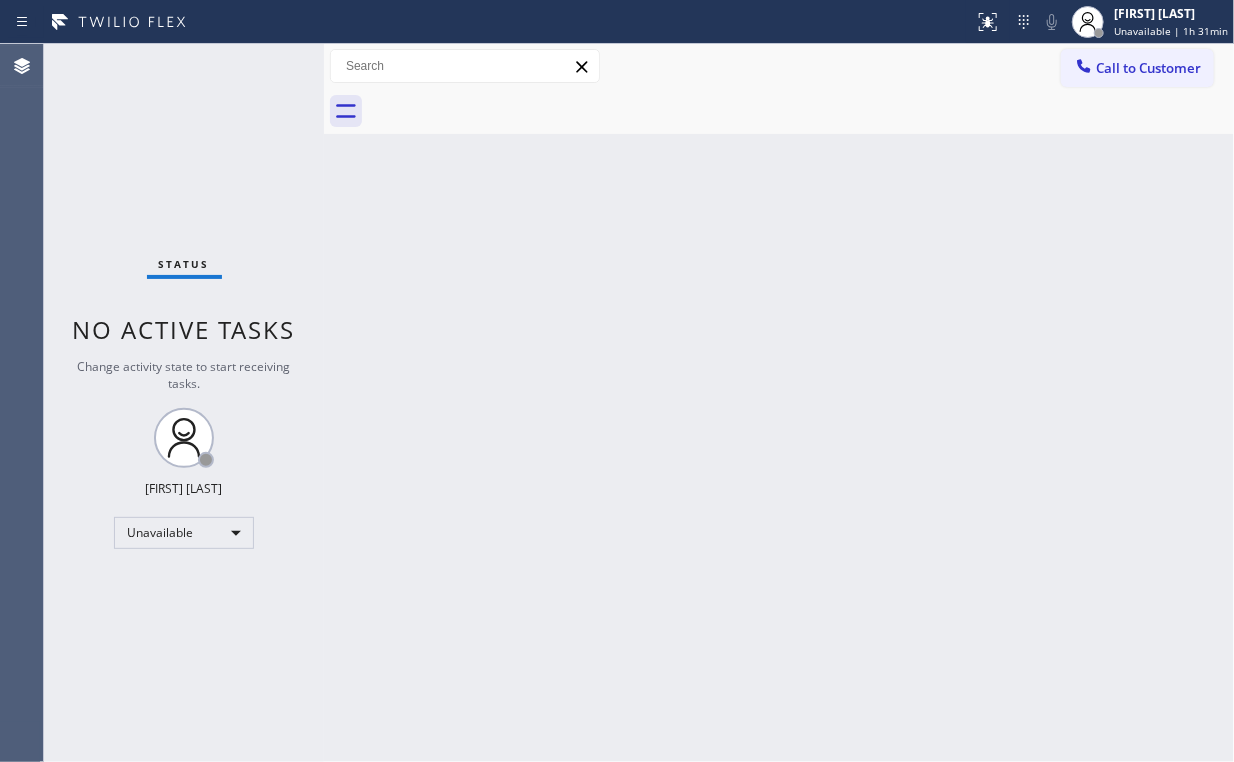 click on "Back to Dashboard Change Sender ID Customers Technicians Select a contact Outbound call Location Search location Your caller id phone number Customer number Call Customer info Name   Phone none Address none Change Sender ID HVAC [PHONE] 5 Star Appliance [PHONE] Appliance Repair [PHONE] Plumbing [PHONE] Air Duct Cleaning [PHONE]  Electricians [PHONE]  Cancel Change Check personal SMS Reset Change No tabs Call to Customer Outbound call Location Thermador Your caller id phone number [PHONE] Customer number Call Outbound call Technician Search Technician Your caller id phone number Your caller id phone number Call" at bounding box center (779, 403) 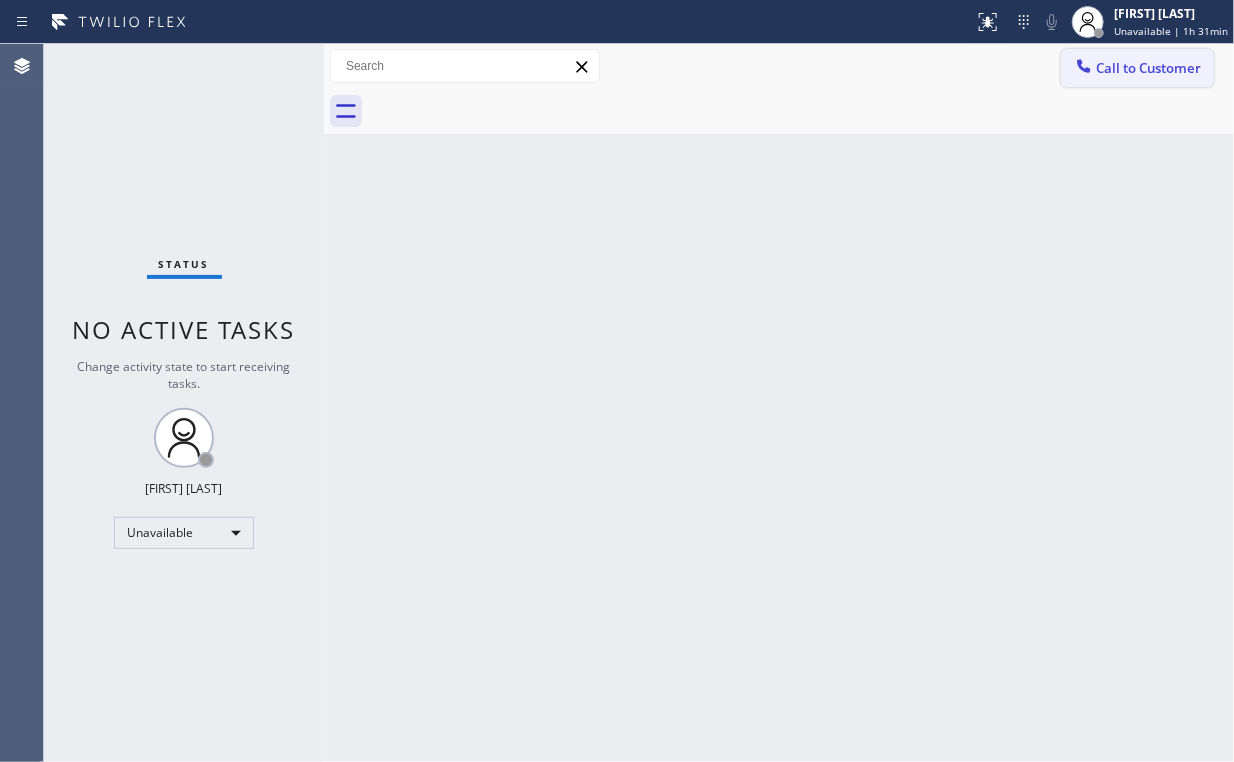 drag, startPoint x: 1151, startPoint y: 59, endPoint x: 1134, endPoint y: 75, distance: 23.345236 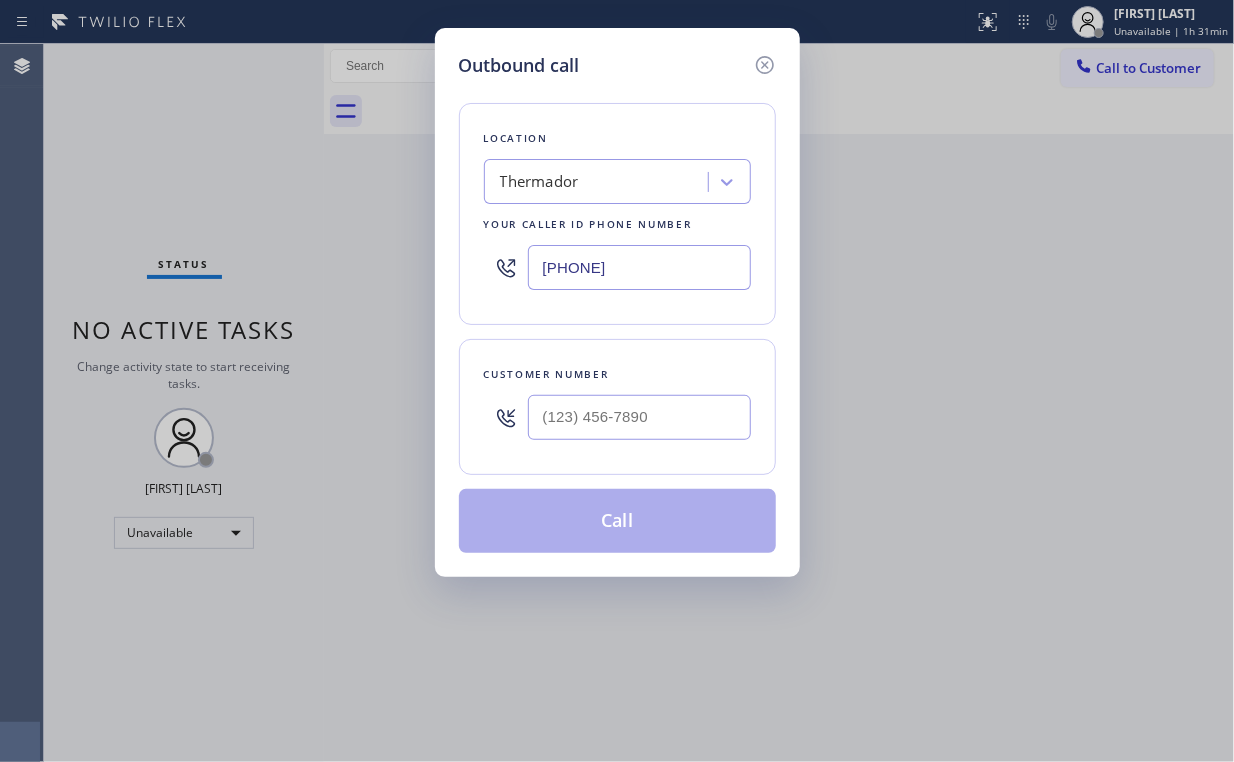 drag, startPoint x: 672, startPoint y: 263, endPoint x: 365, endPoint y: 295, distance: 308.66324 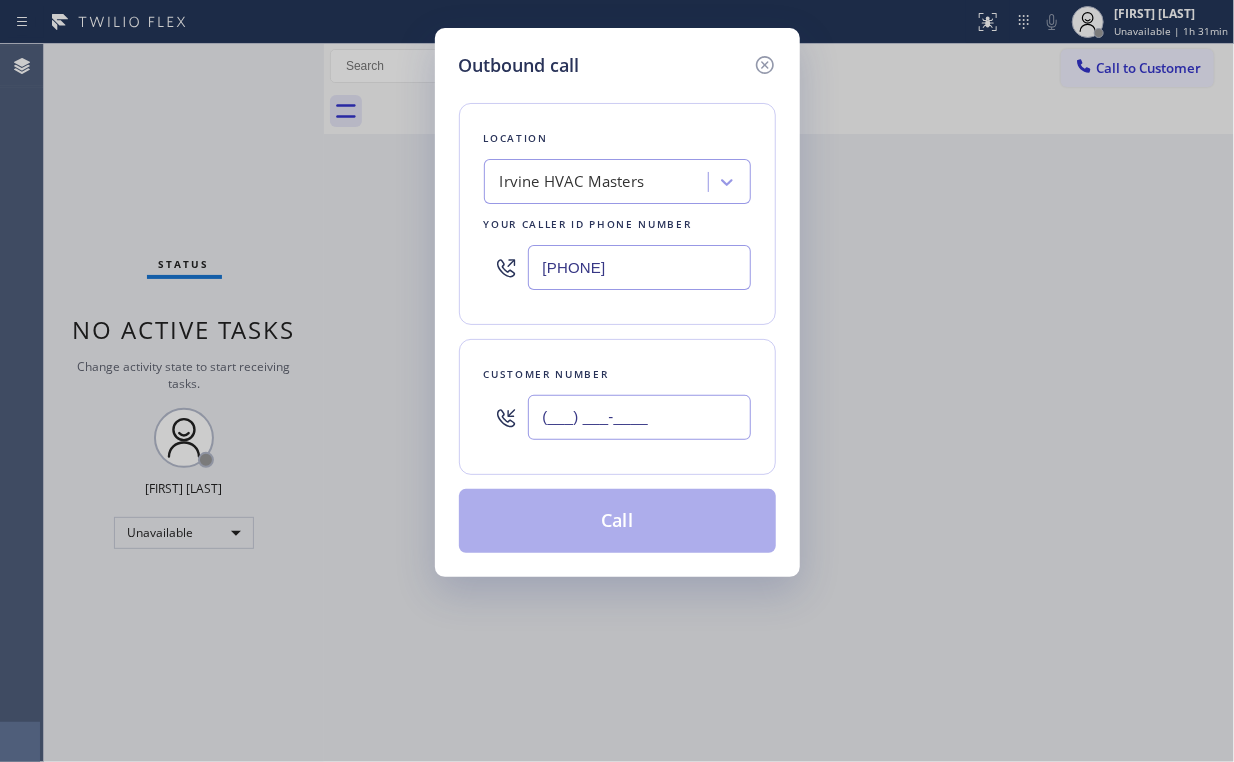 click on "(___) ___-____" at bounding box center [639, 417] 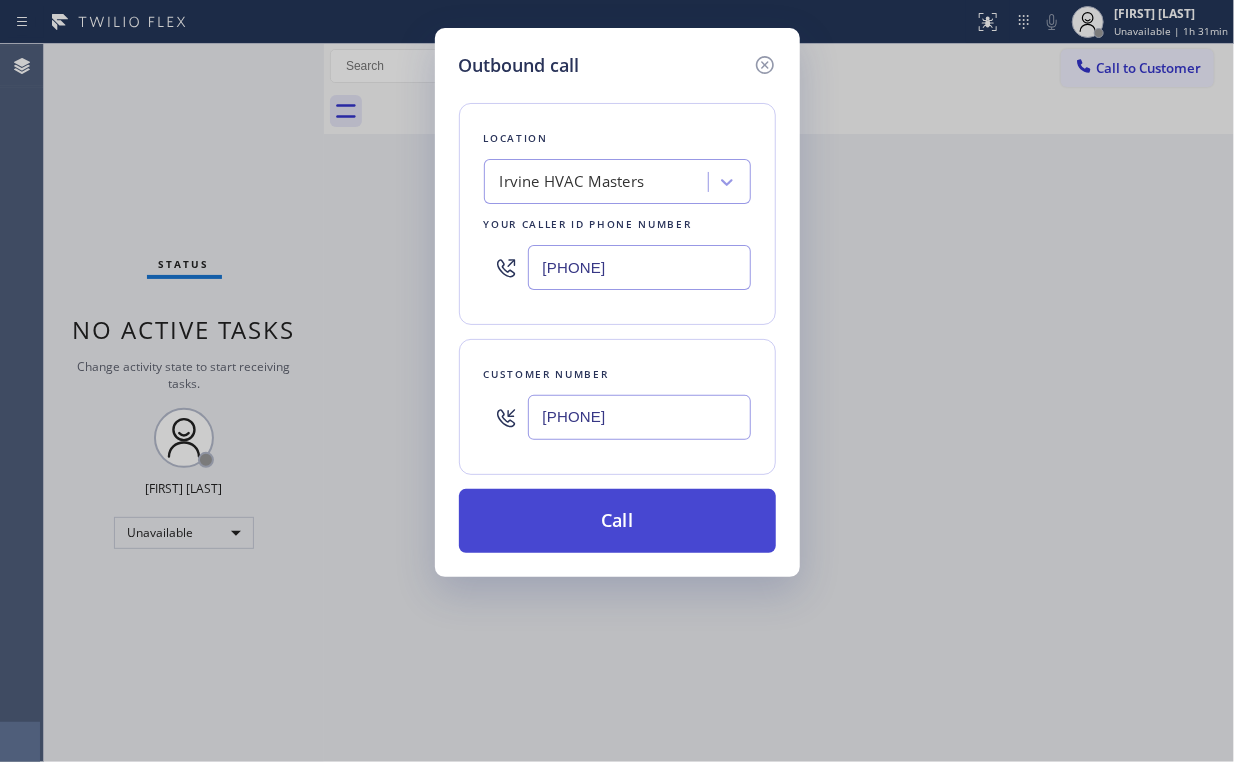 type on "[PHONE]" 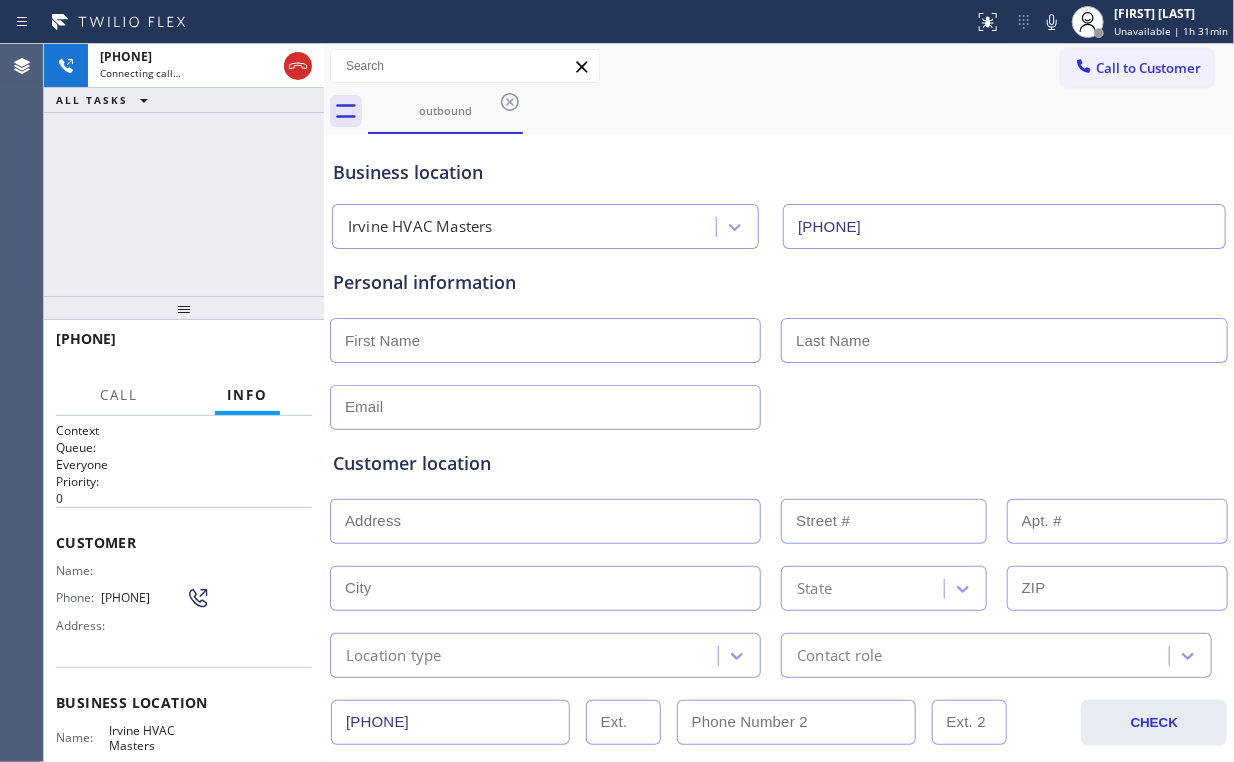 type on "[PHONE]" 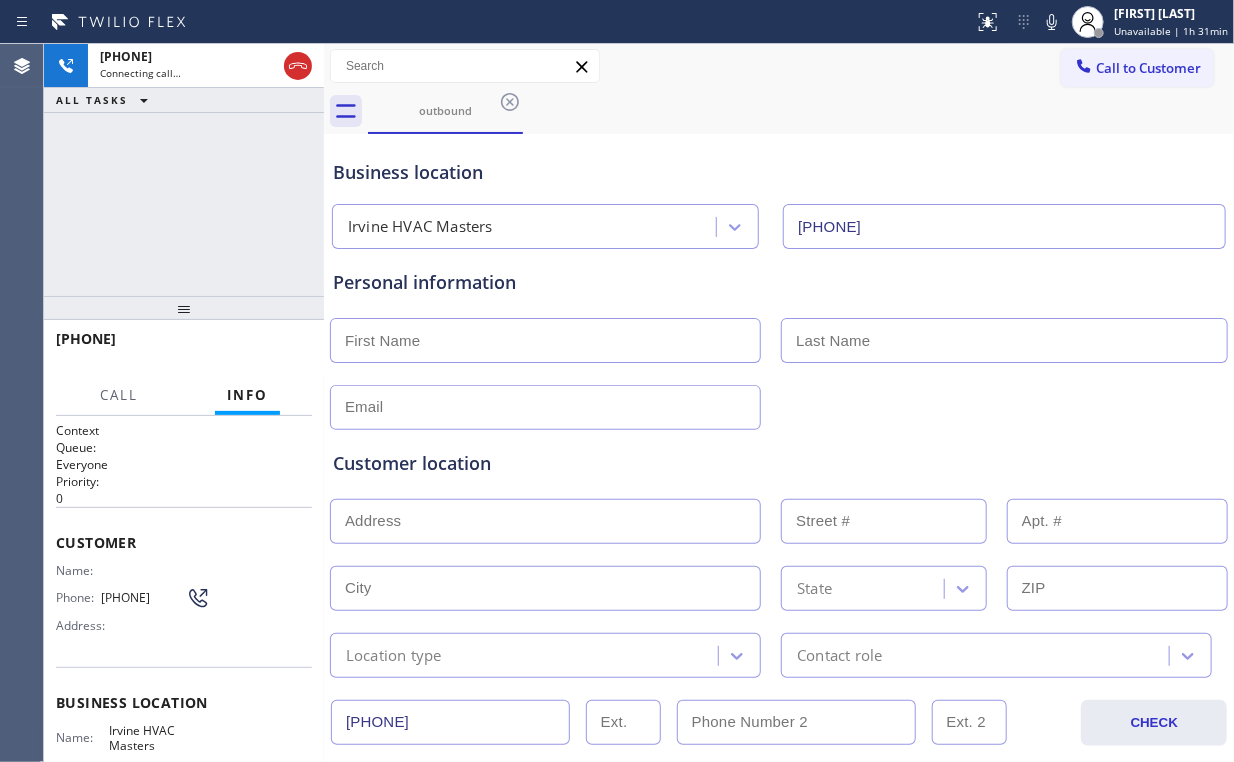 drag, startPoint x: 136, startPoint y: 177, endPoint x: 145, endPoint y: 184, distance: 11.401754 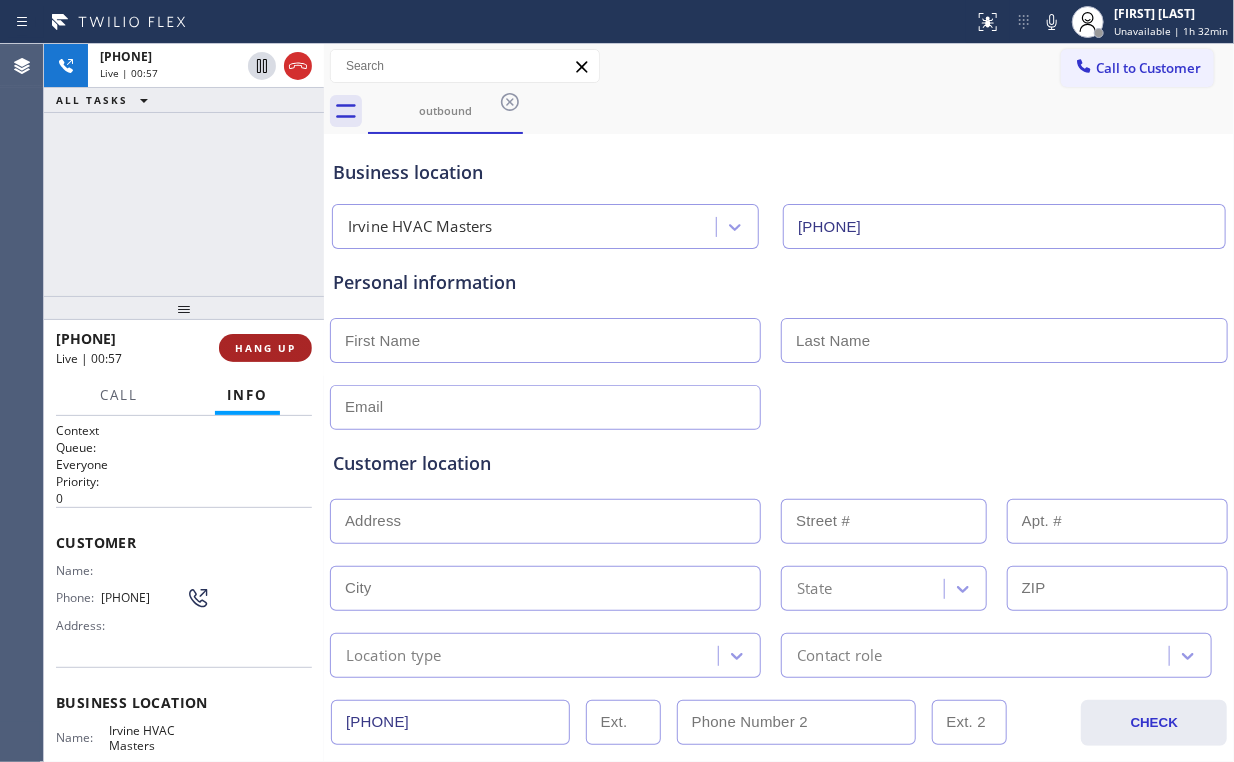 click on "HANG UP" at bounding box center [265, 348] 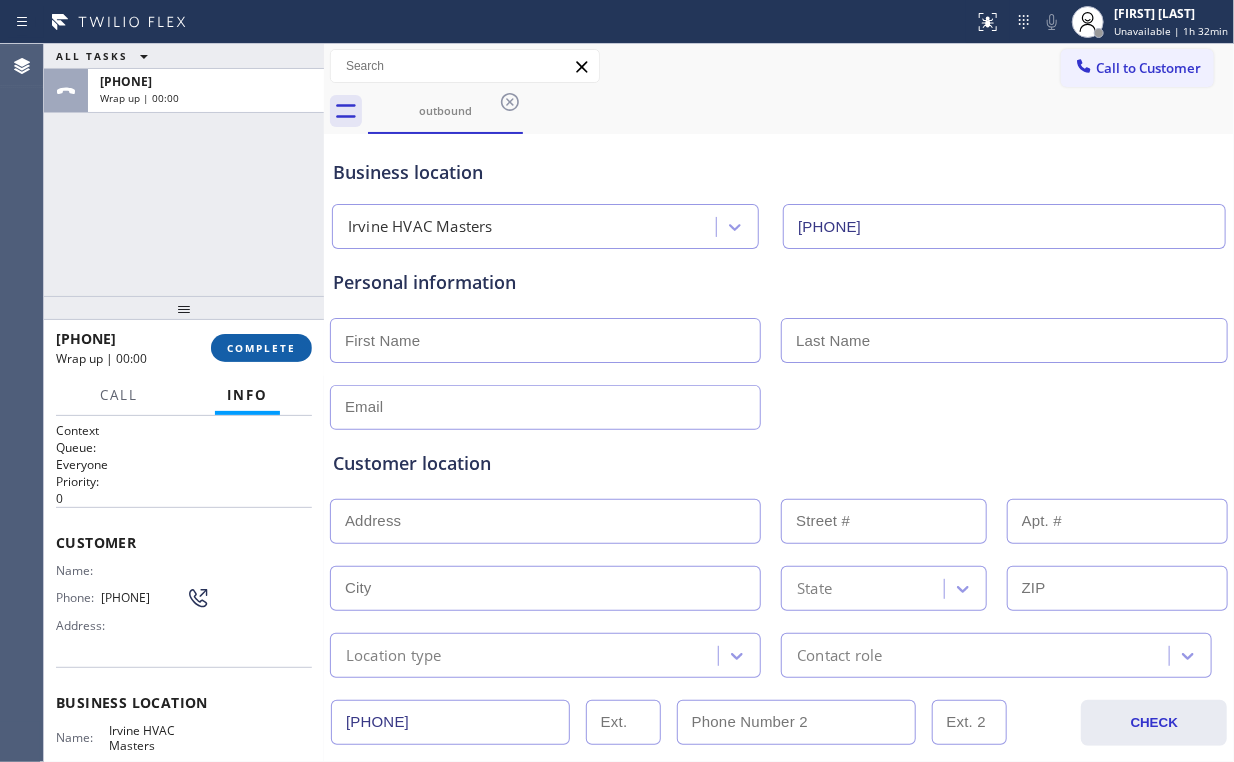 click on "COMPLETE" at bounding box center [261, 348] 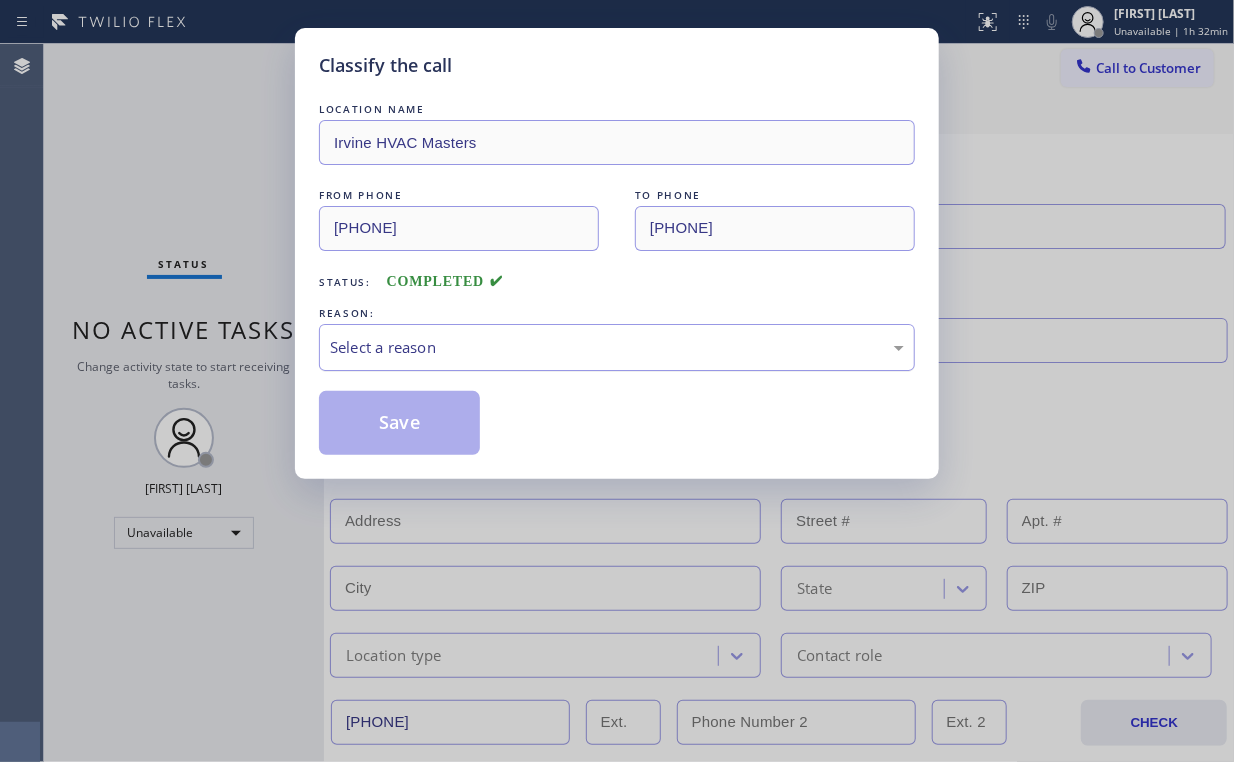 click on "Select a reason" at bounding box center (617, 347) 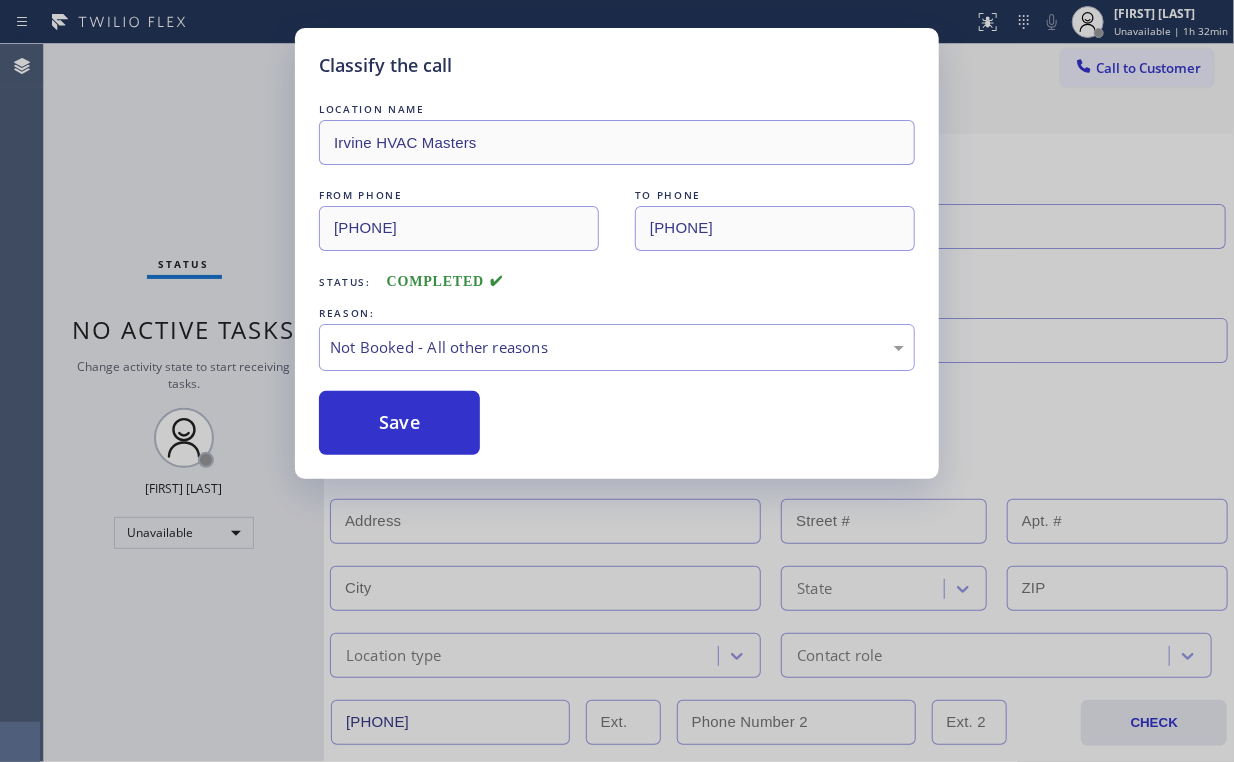 drag, startPoint x: 405, startPoint y: 428, endPoint x: 404, endPoint y: 508, distance: 80.00625 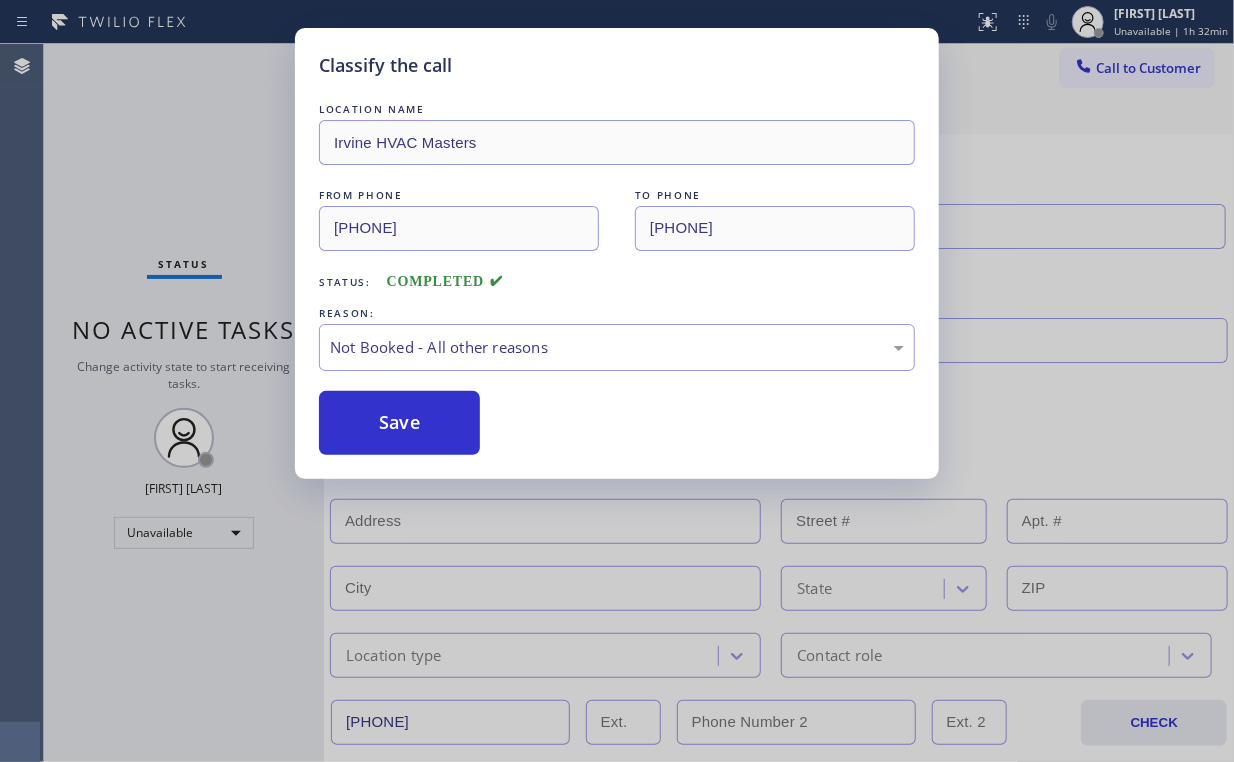 click on "Save" at bounding box center [399, 423] 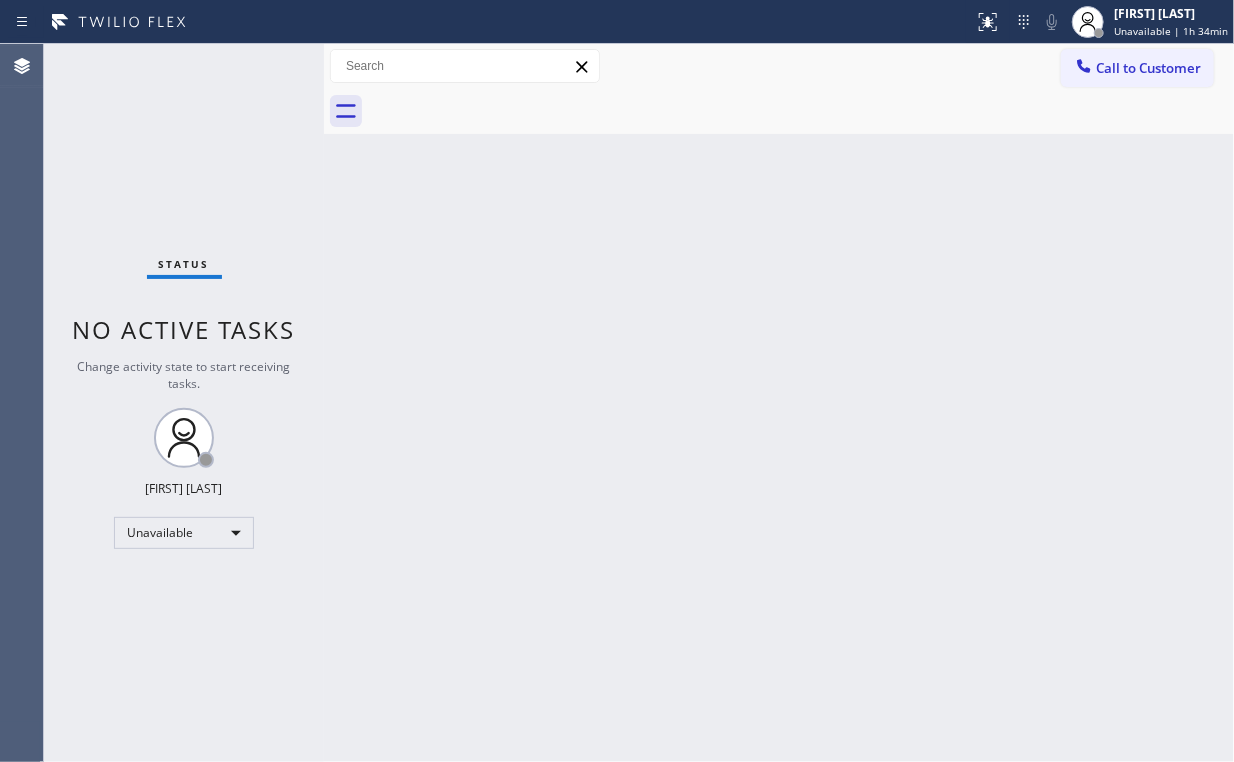 drag, startPoint x: 60, startPoint y: 120, endPoint x: 122, endPoint y: 126, distance: 62.289646 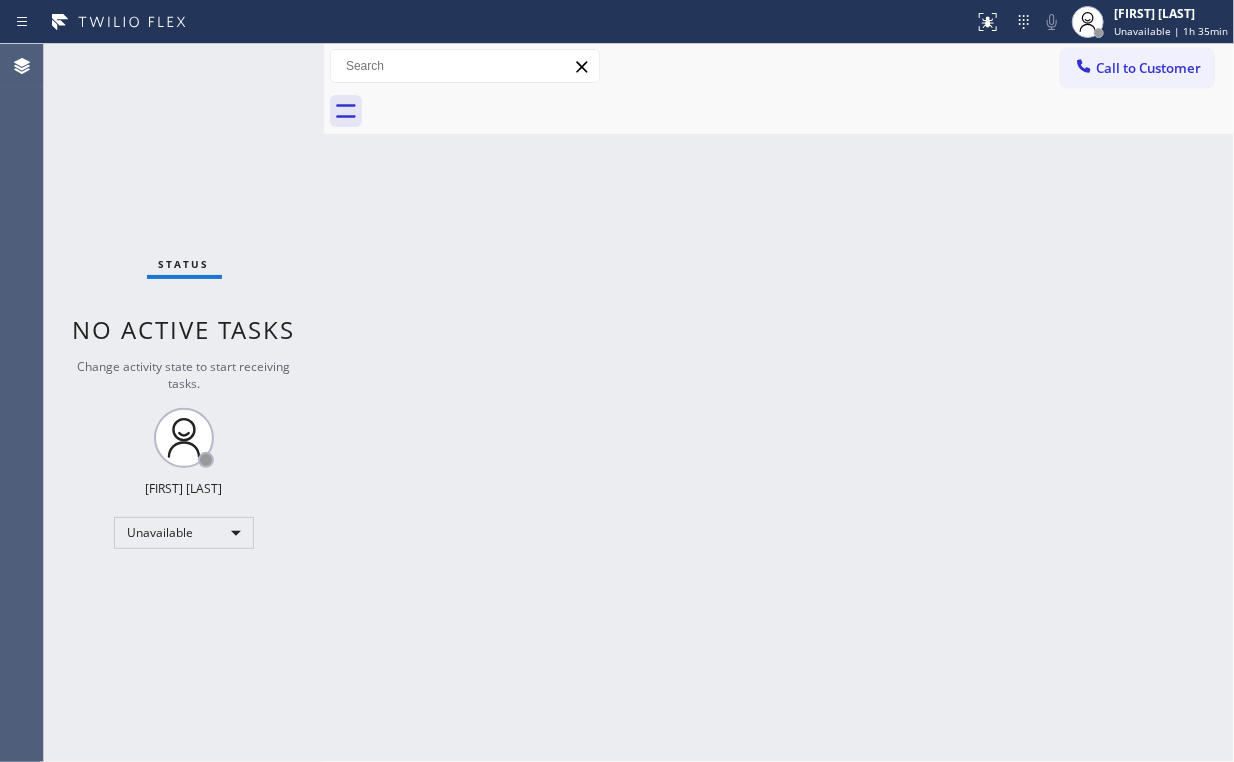 drag, startPoint x: 224, startPoint y: 163, endPoint x: 211, endPoint y: 156, distance: 14.764823 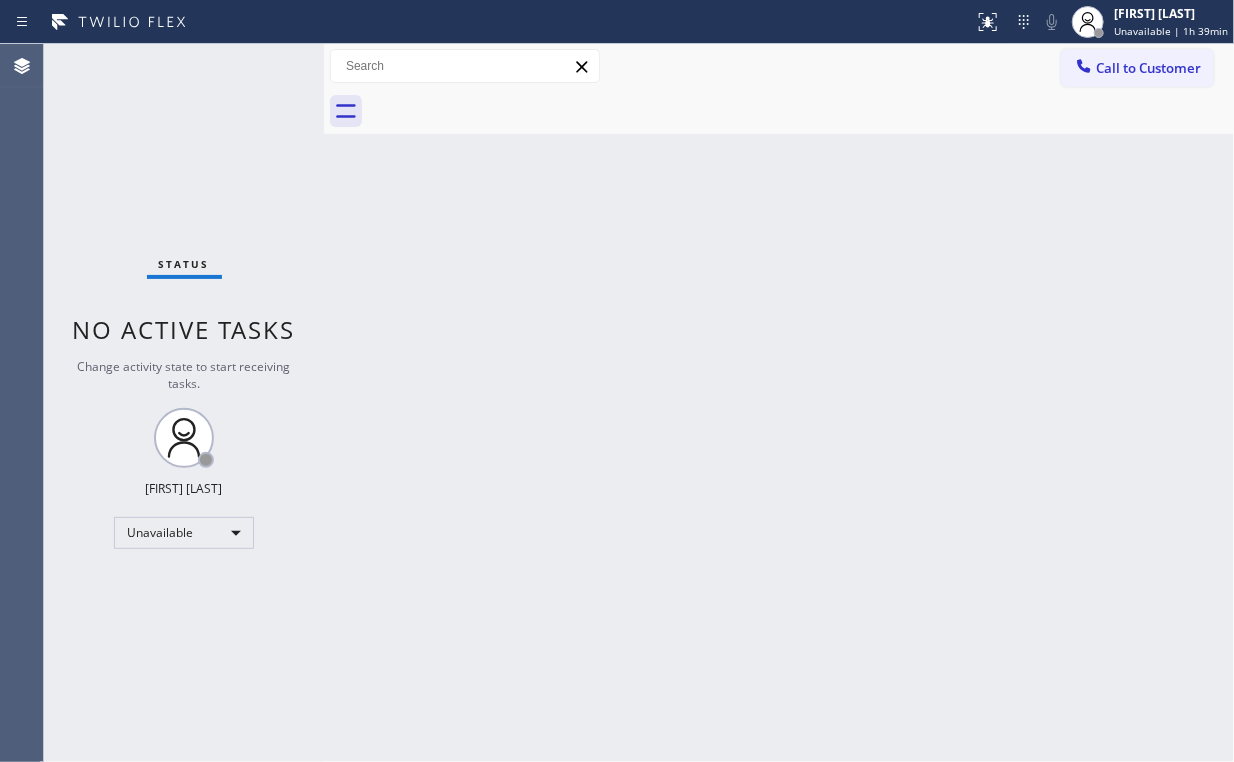 click on "Status   No active tasks     Change activity state to start receiving tasks.   Arnold Verallo Unavailable" at bounding box center [184, 403] 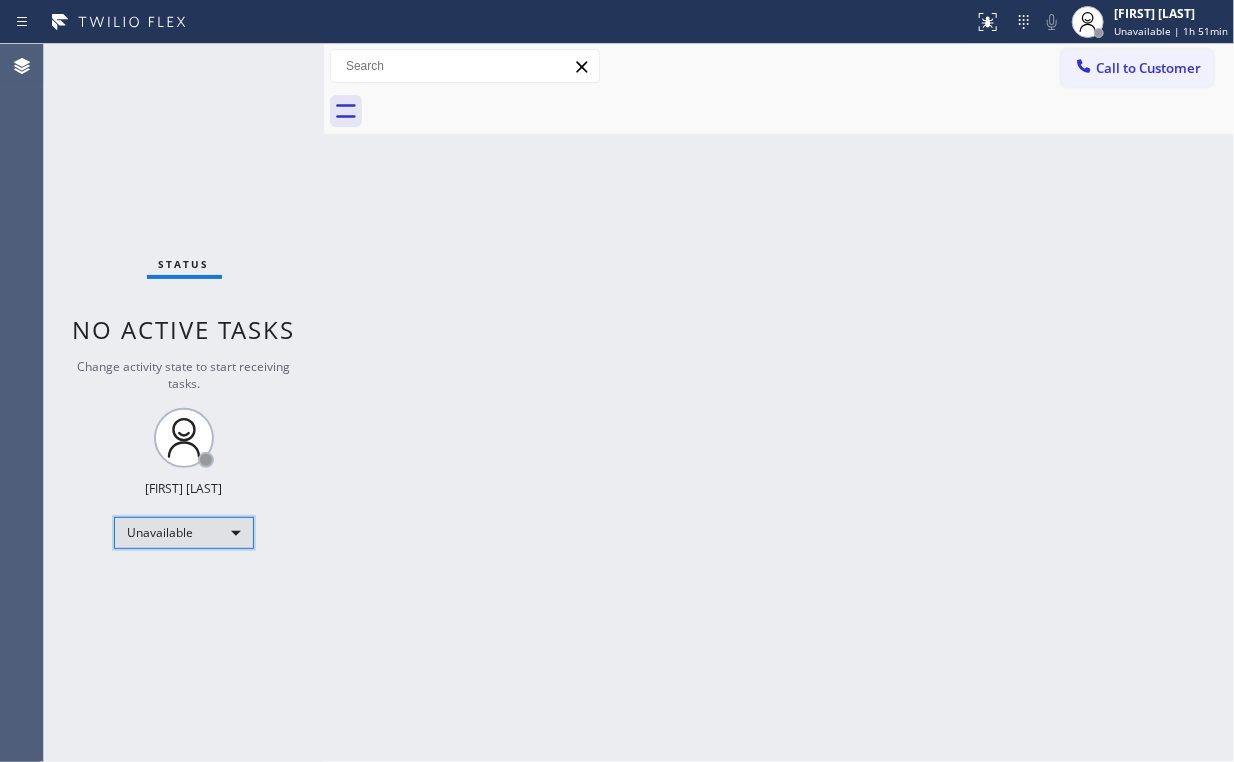 click on "Unavailable" at bounding box center (184, 533) 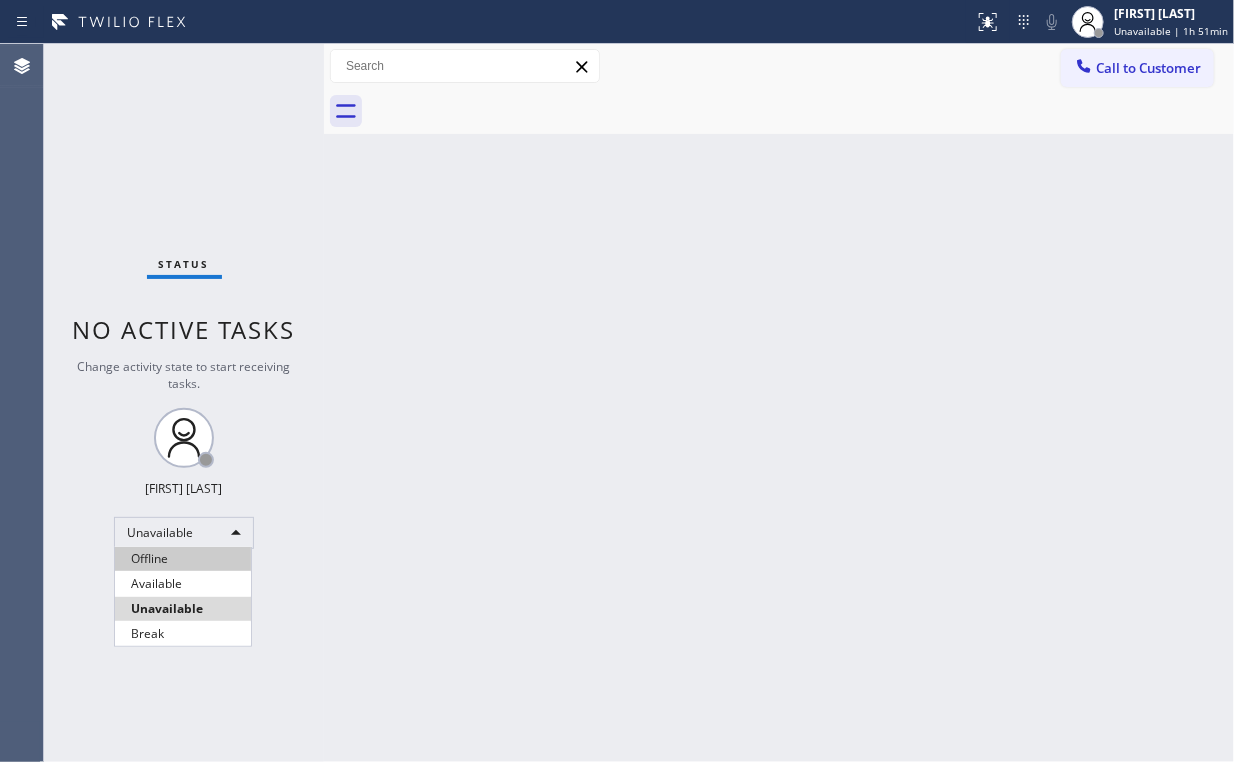 click on "Offline" at bounding box center (183, 559) 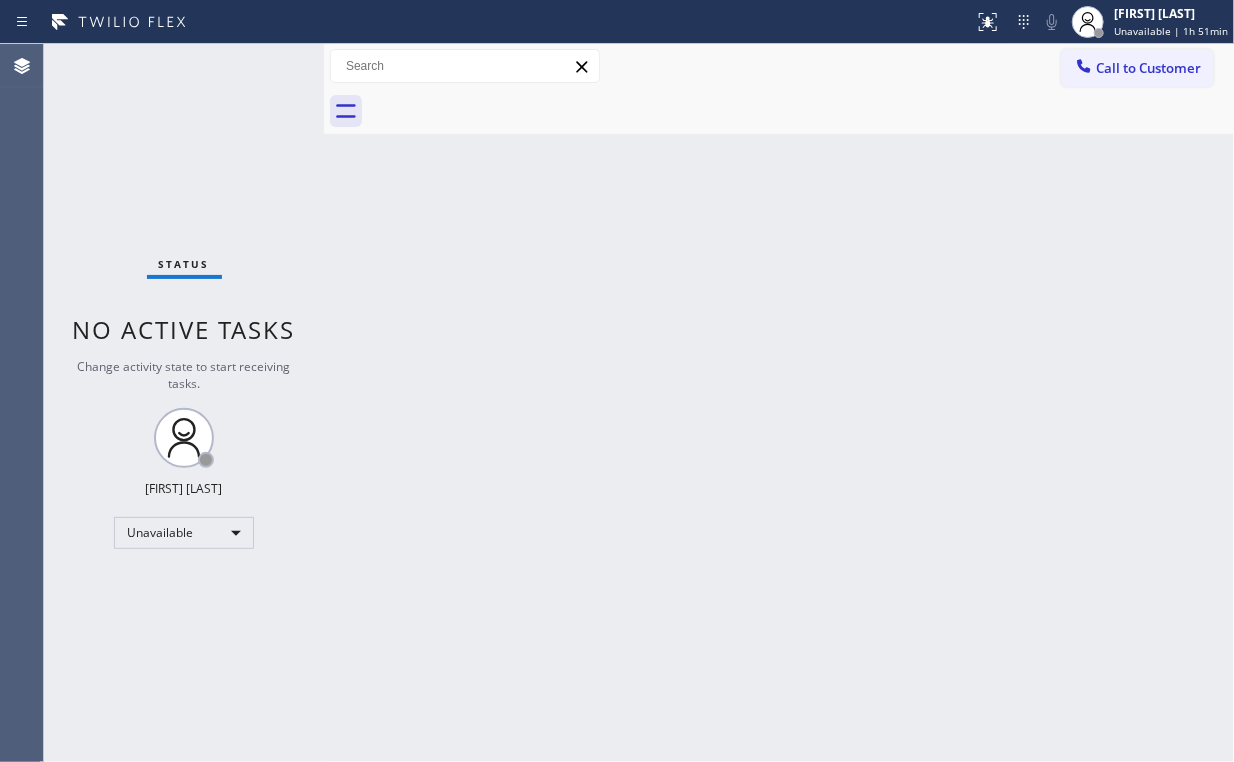 drag, startPoint x: 660, startPoint y: 500, endPoint x: 732, endPoint y: 357, distance: 160.10309 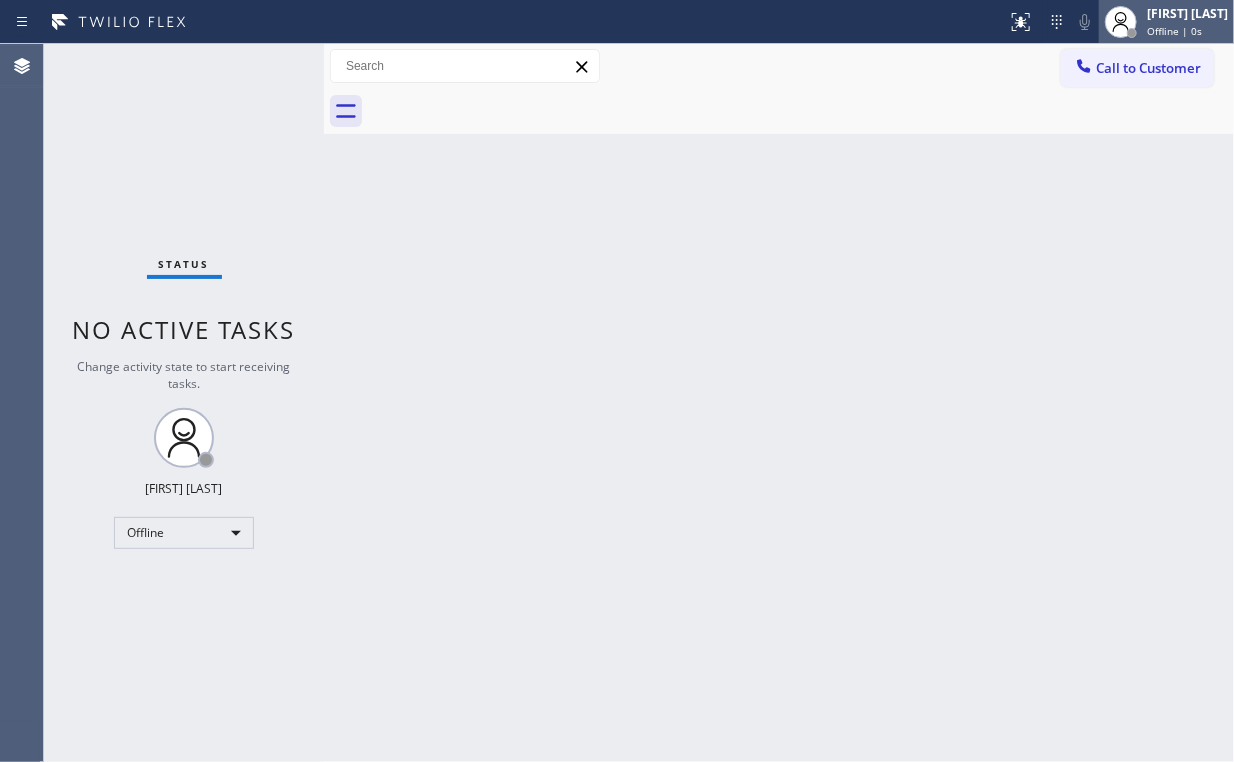 click on "[FIRST] [LAST]" at bounding box center (1187, 13) 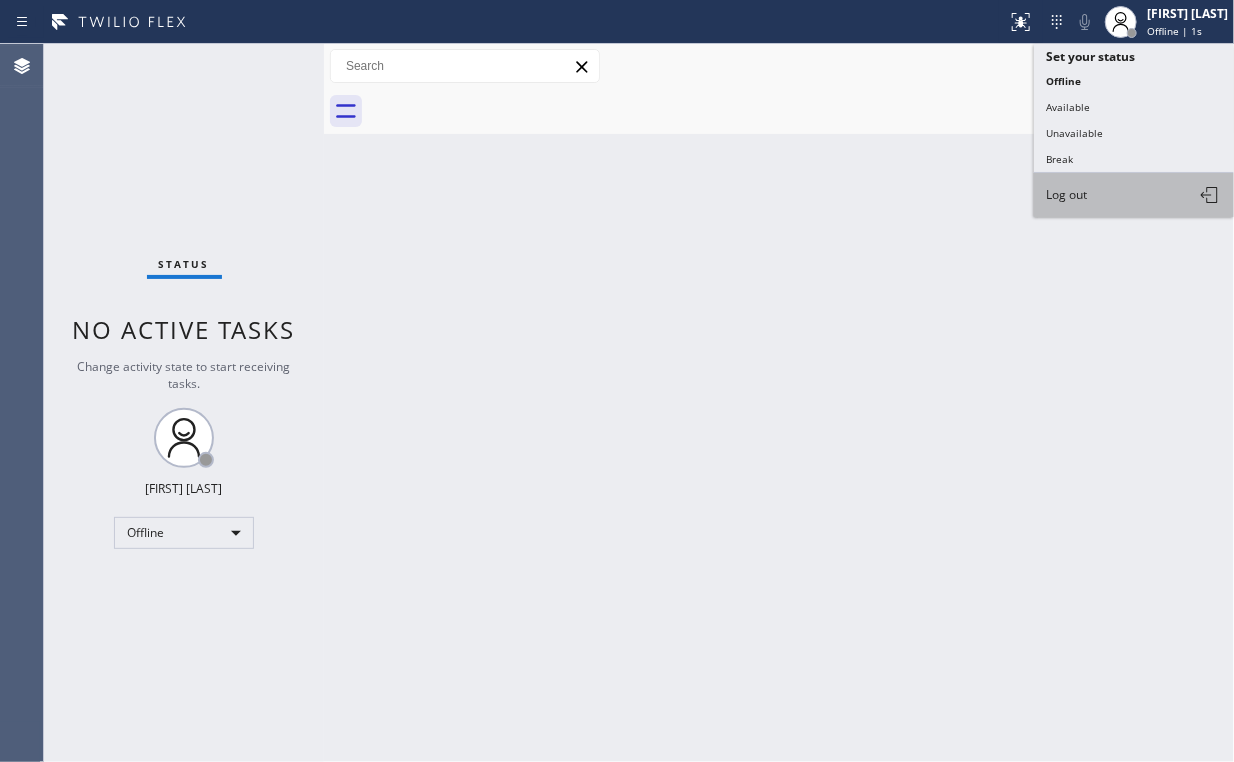 click on "Log out" at bounding box center [1066, 194] 